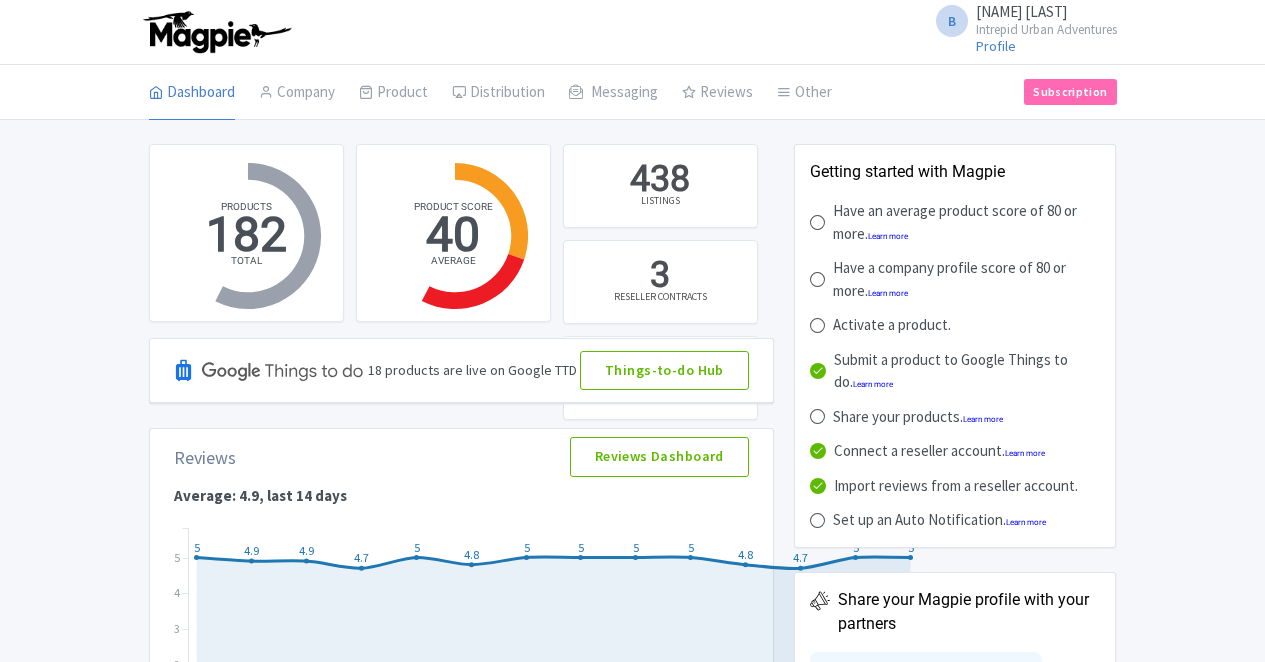 scroll, scrollTop: 0, scrollLeft: 0, axis: both 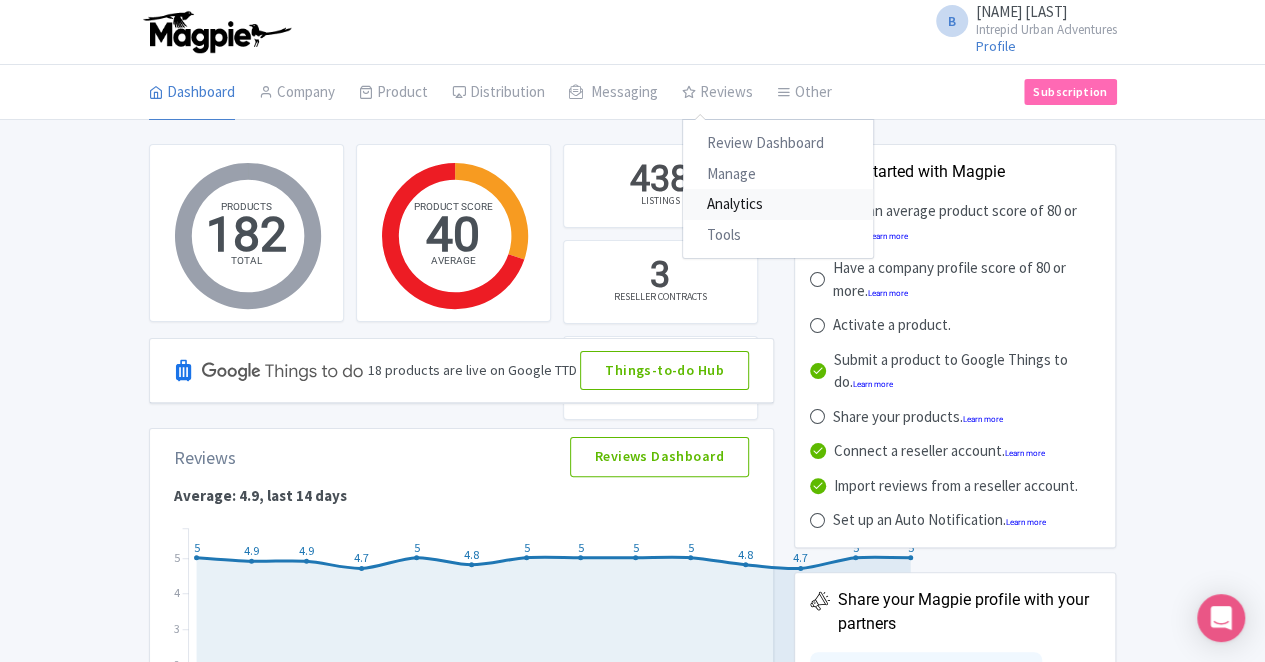 click on "Analytics" at bounding box center [778, 204] 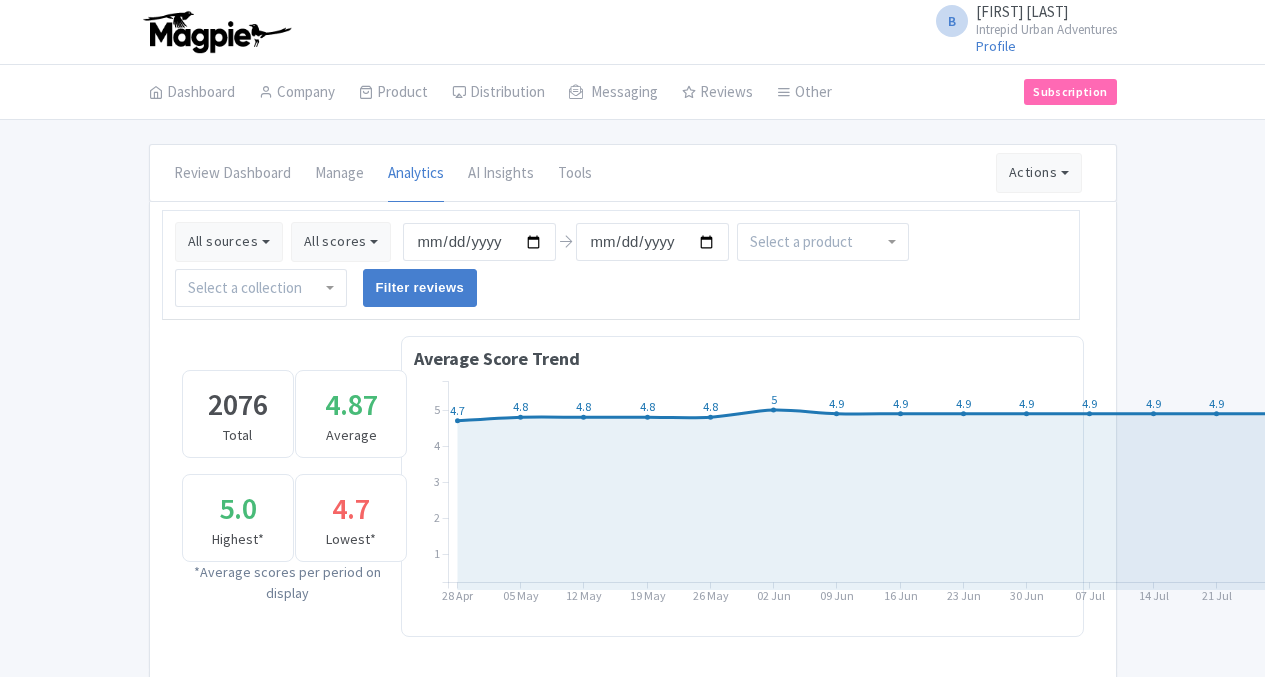 scroll, scrollTop: 0, scrollLeft: 0, axis: both 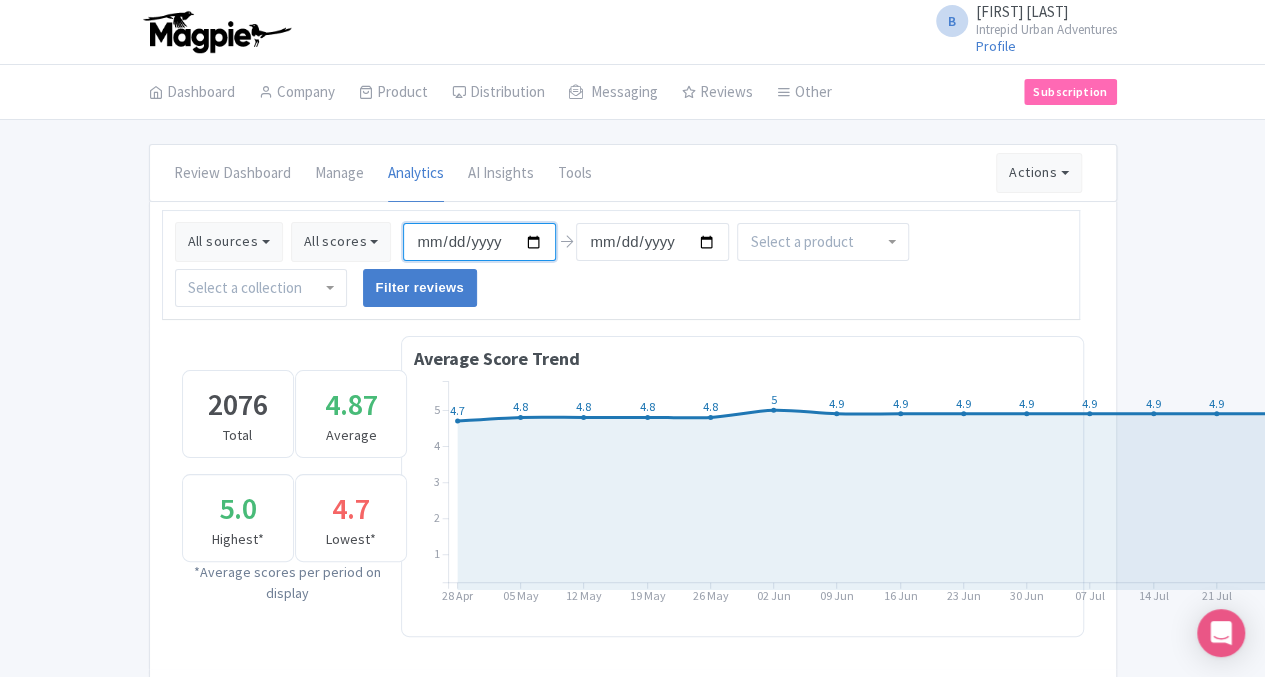 click on "2025-05-03" at bounding box center (479, 242) 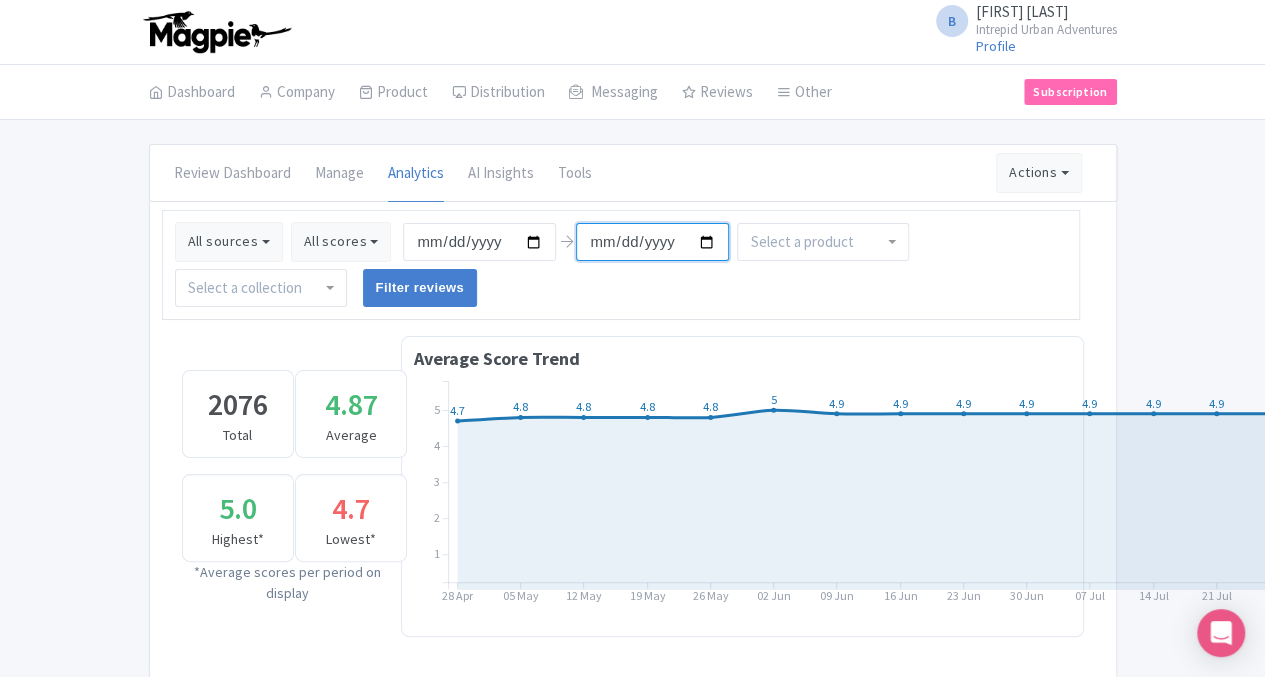 click on "2025-08-02" at bounding box center [652, 242] 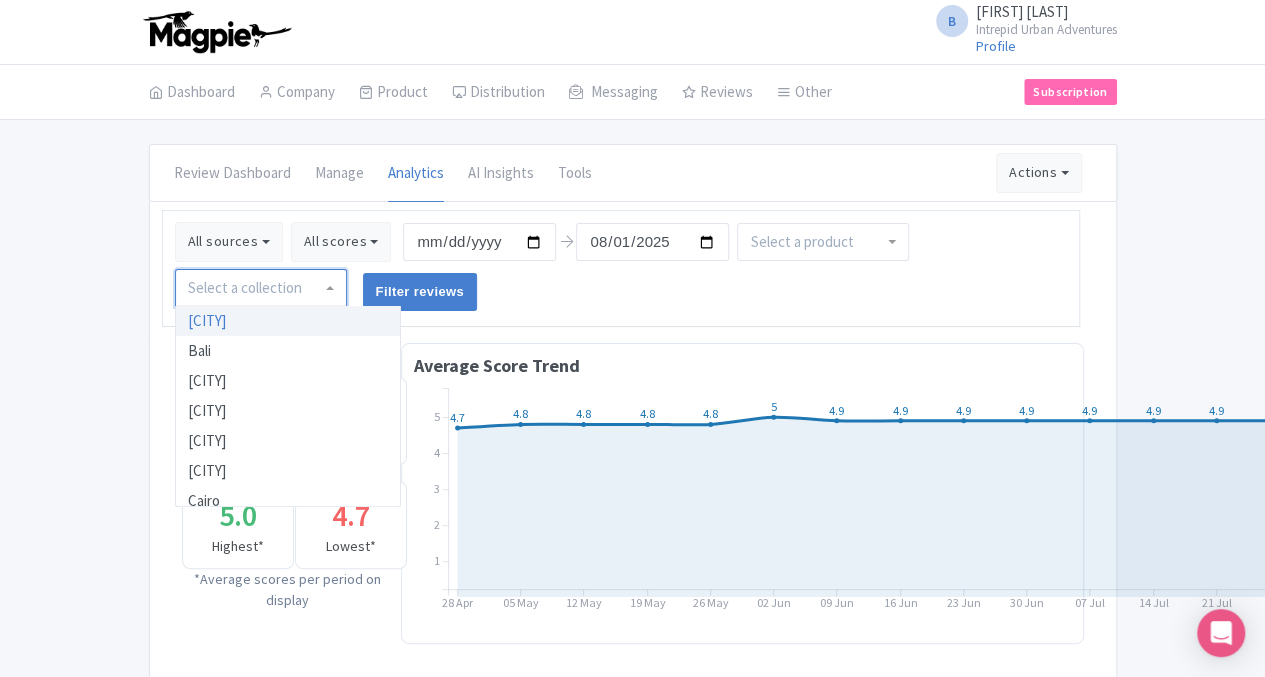 click at bounding box center (247, 288) 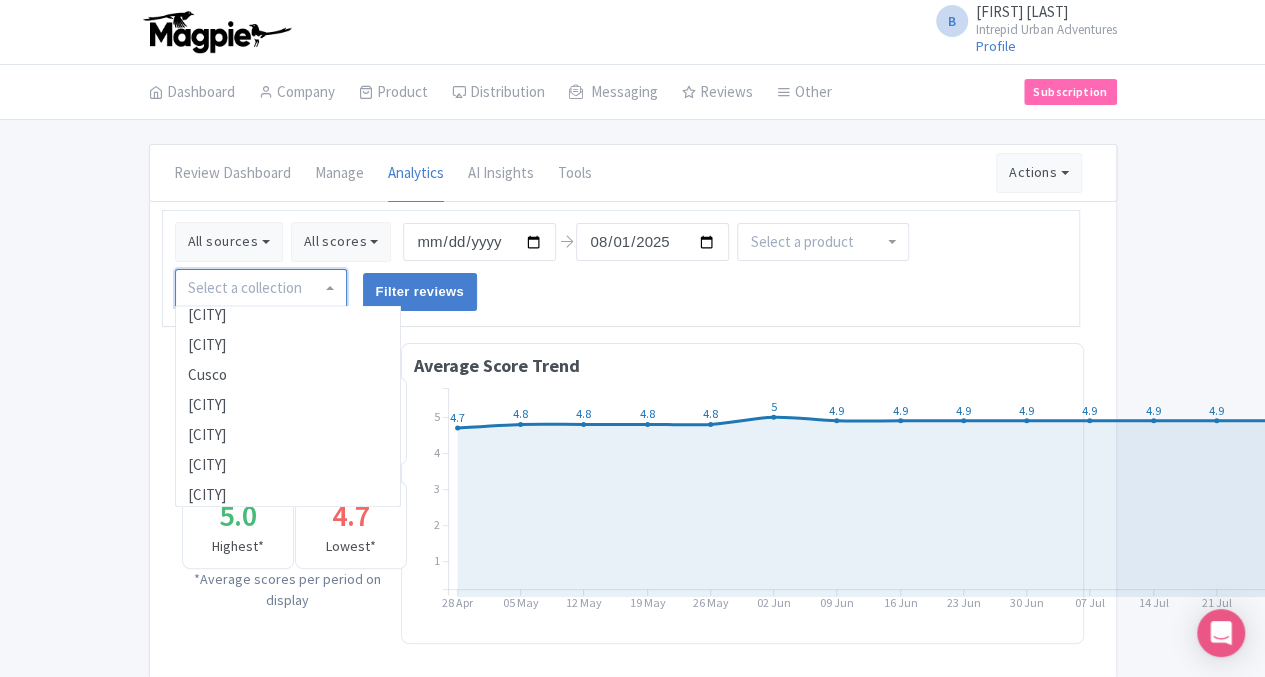 scroll, scrollTop: 232, scrollLeft: 0, axis: vertical 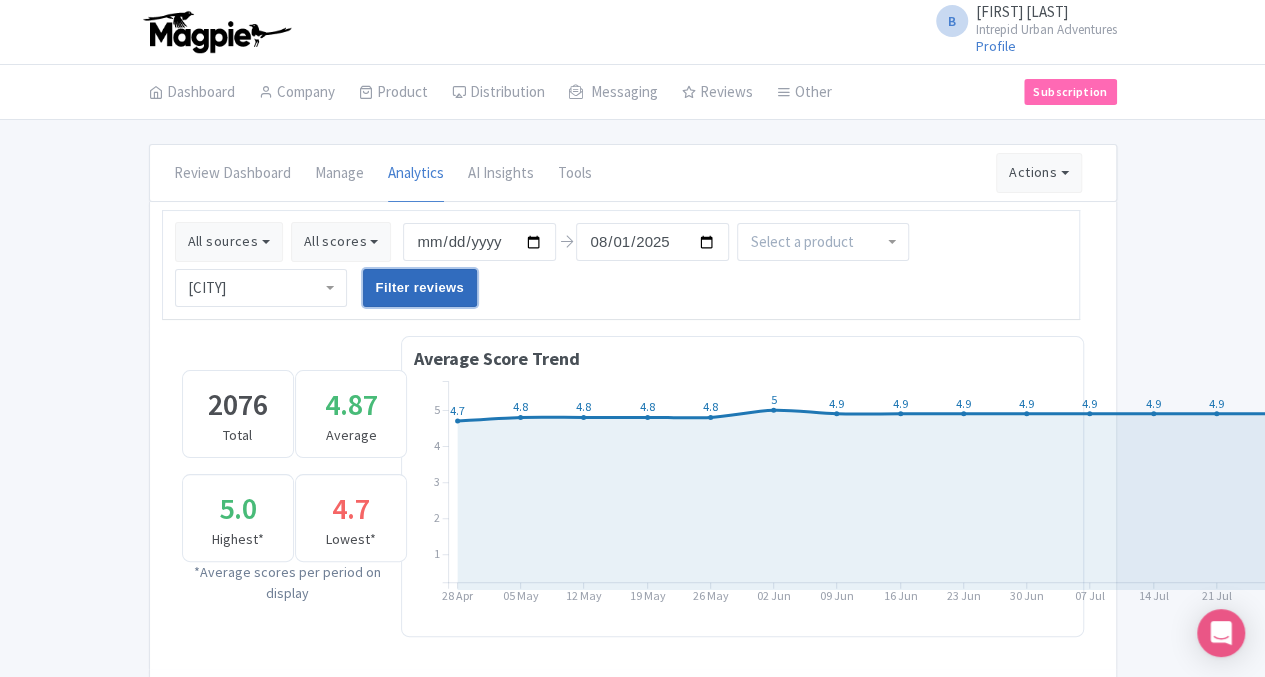 click on "Filter reviews" at bounding box center (420, 288) 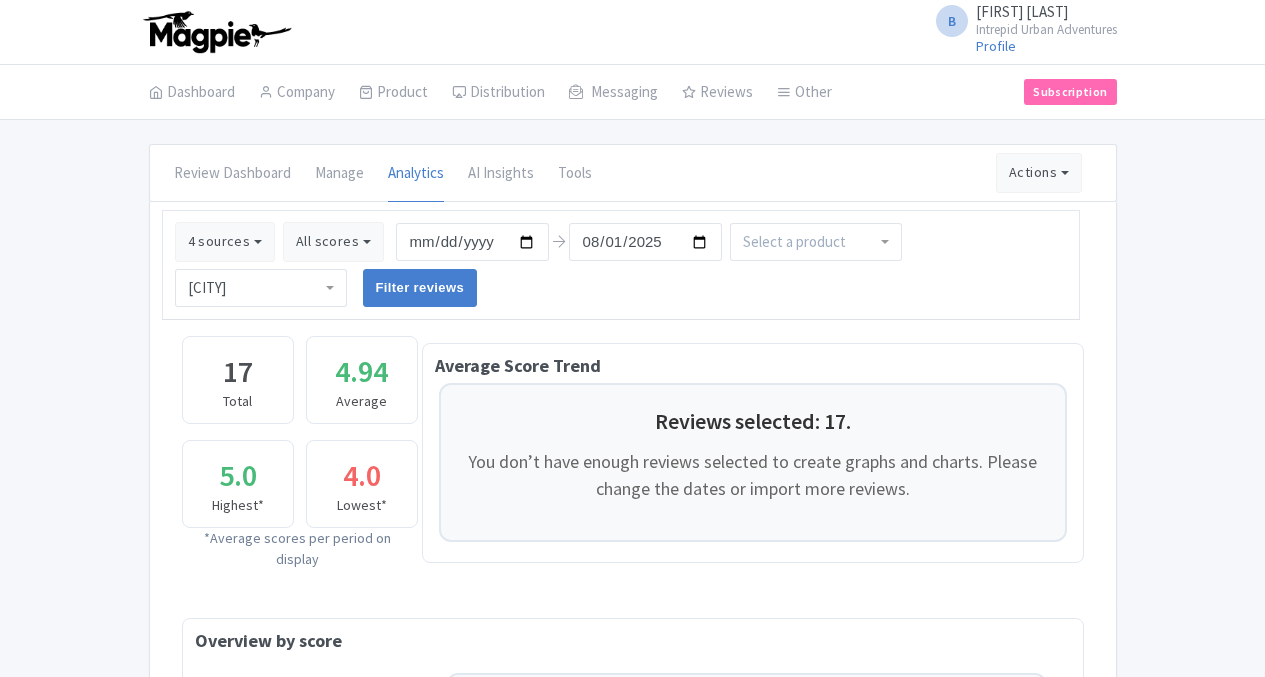 scroll, scrollTop: 0, scrollLeft: 0, axis: both 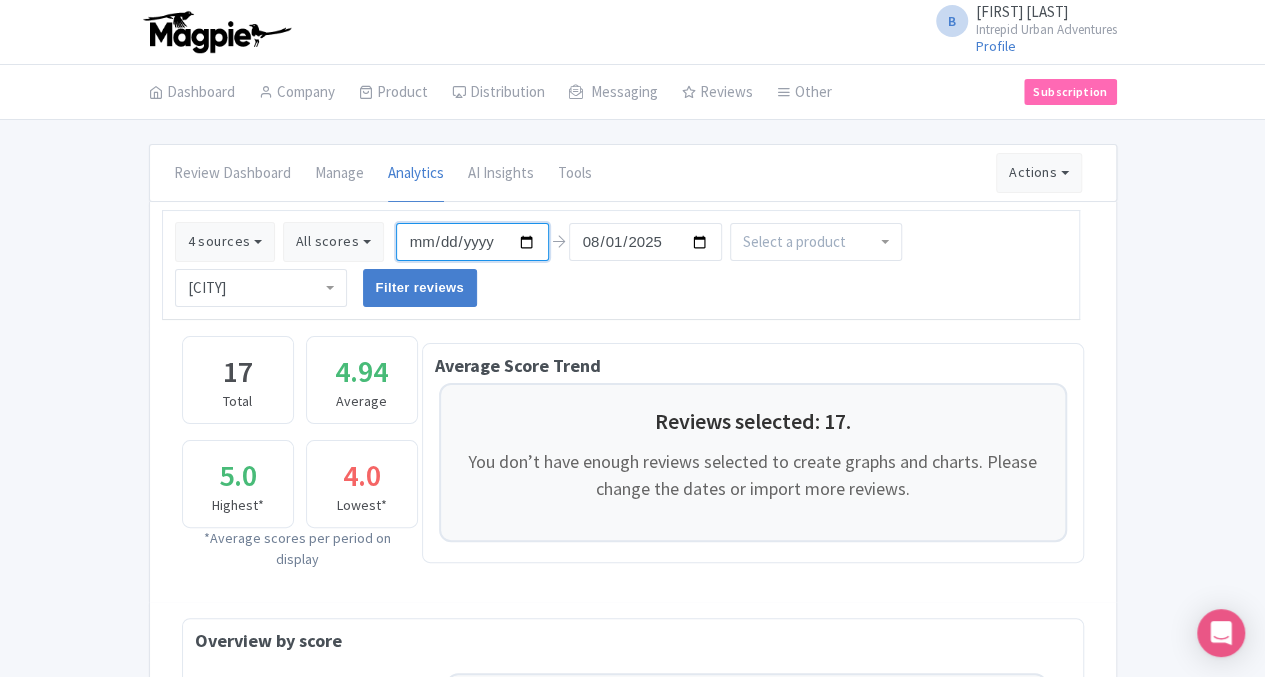 click on "2025-07-19" at bounding box center [472, 242] 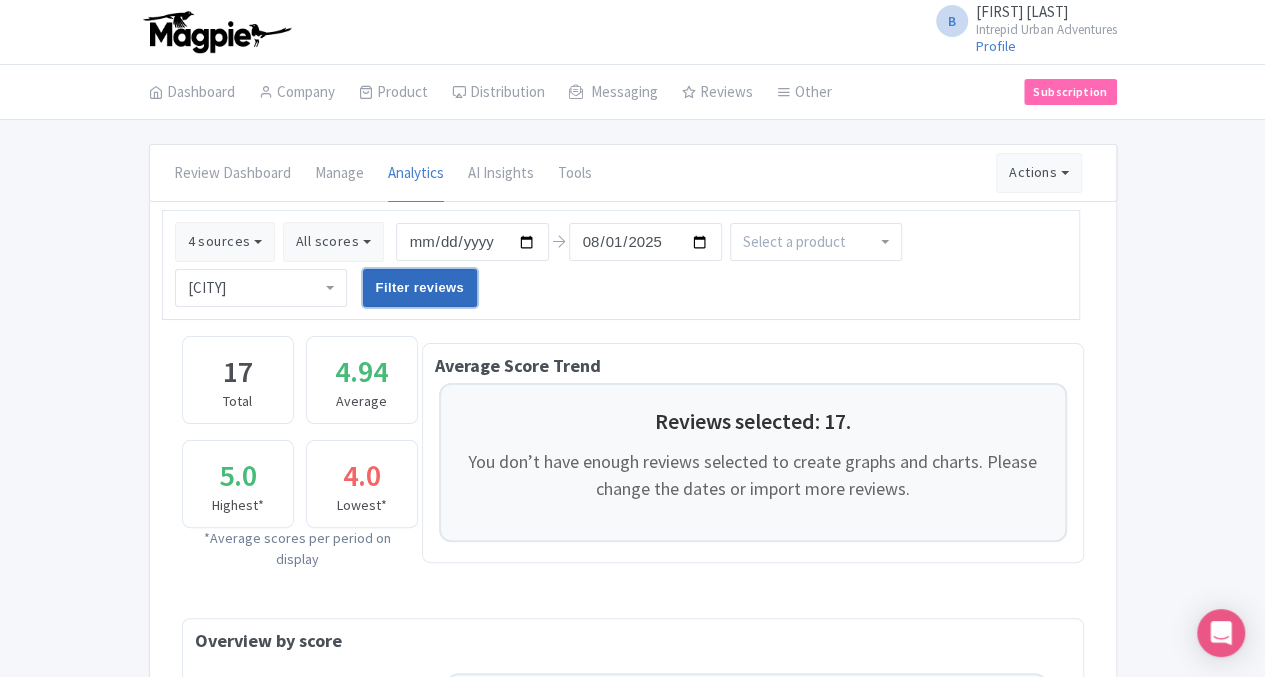 click on "Filter reviews" at bounding box center (420, 288) 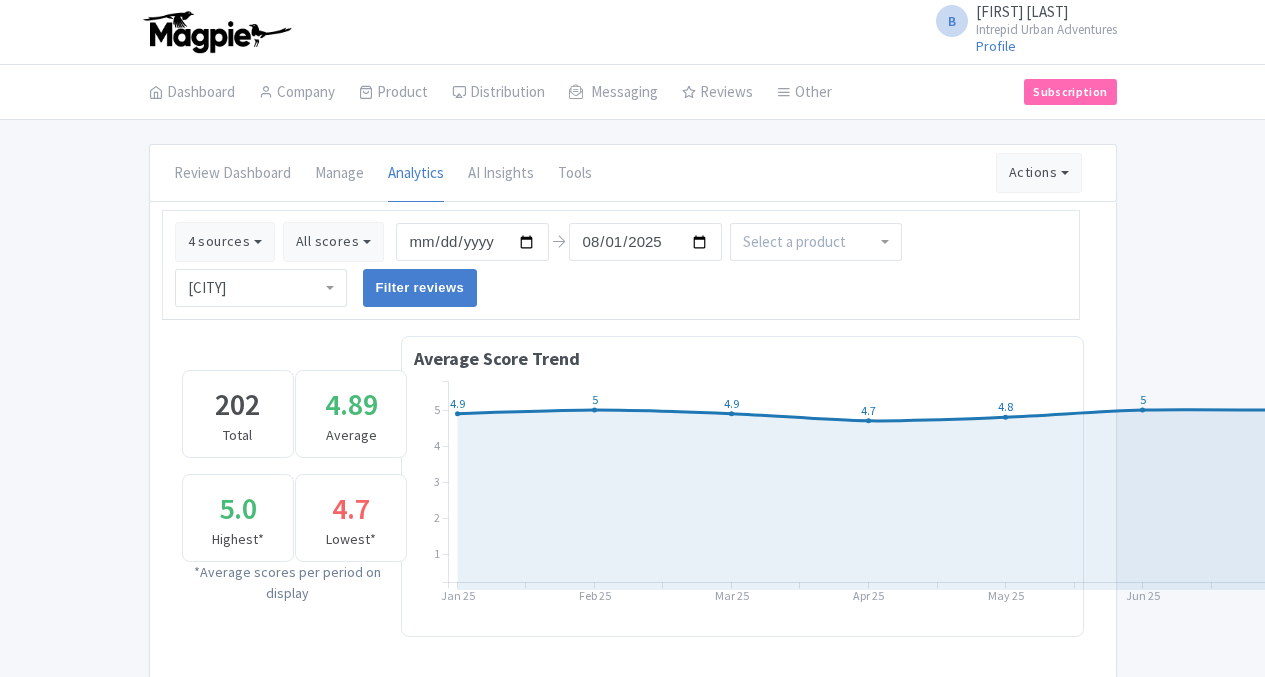 scroll, scrollTop: 0, scrollLeft: 0, axis: both 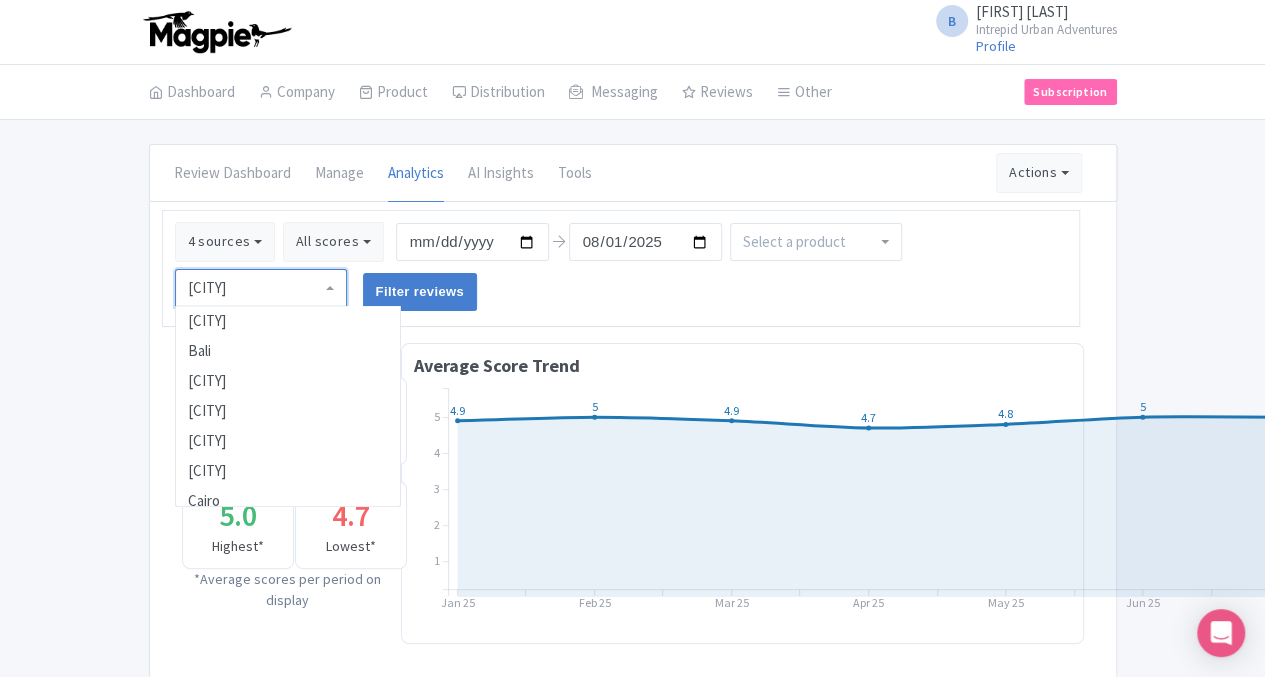 click on "[CITY]" at bounding box center (261, 288) 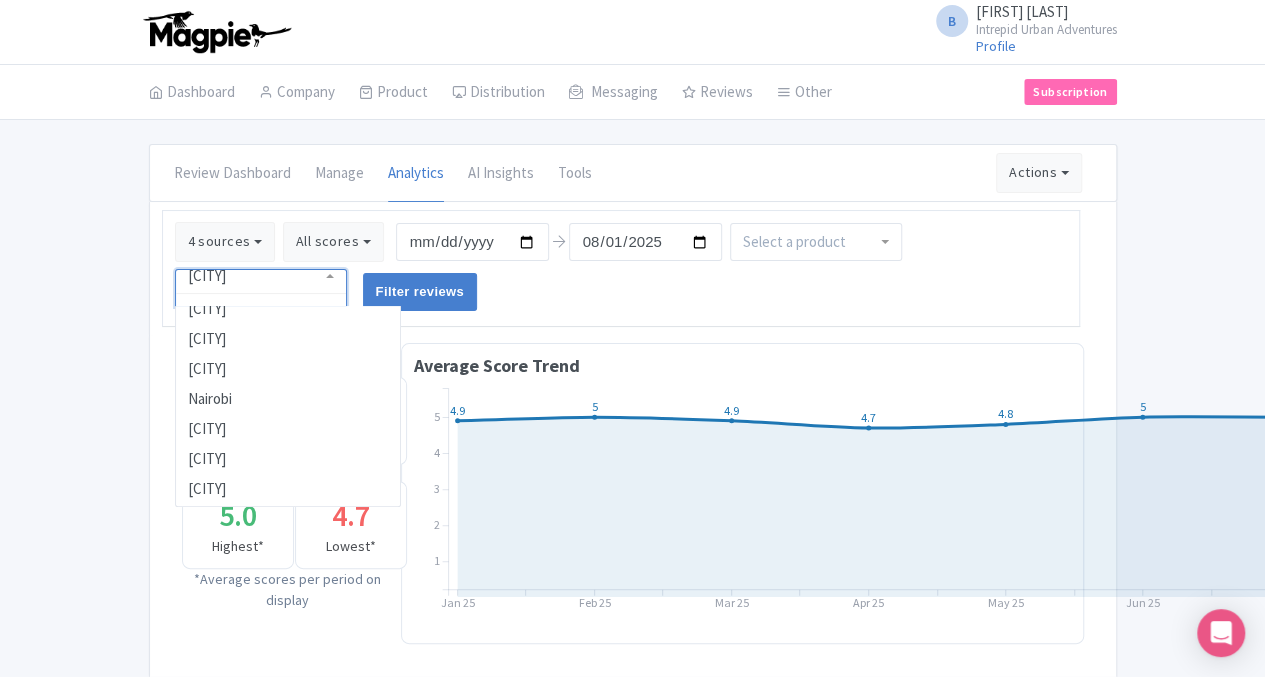 scroll, scrollTop: 801, scrollLeft: 0, axis: vertical 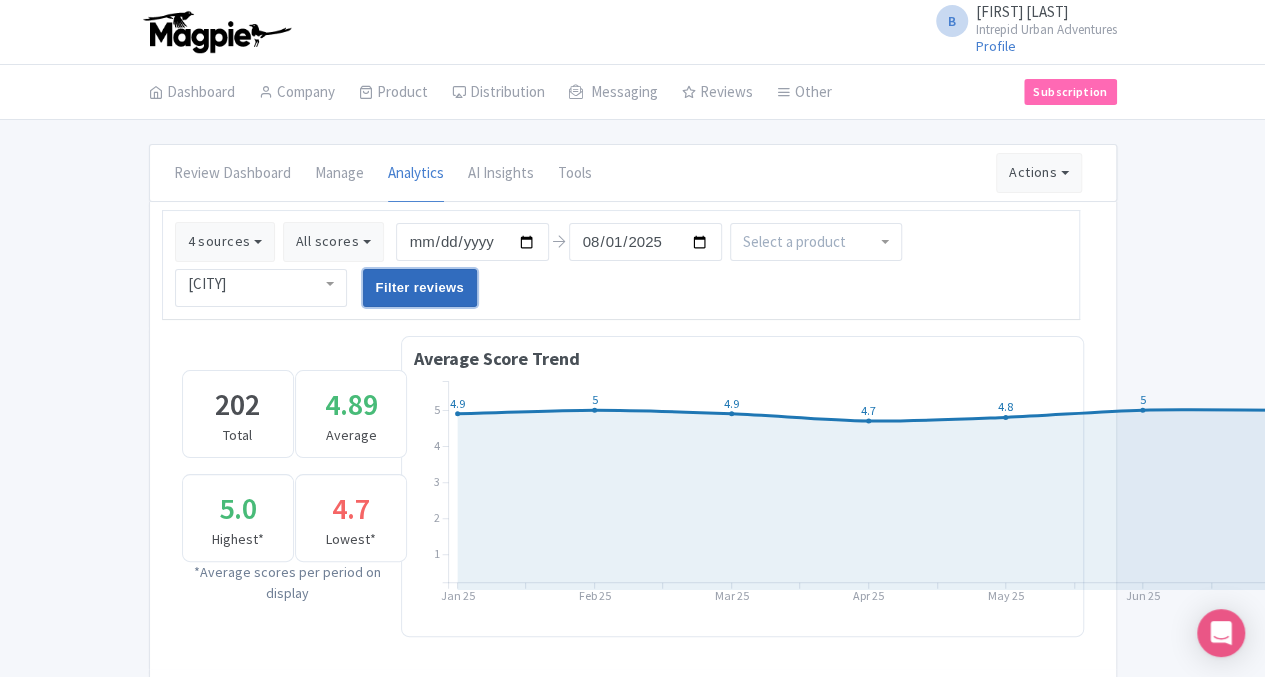 click on "Filter reviews" at bounding box center (420, 288) 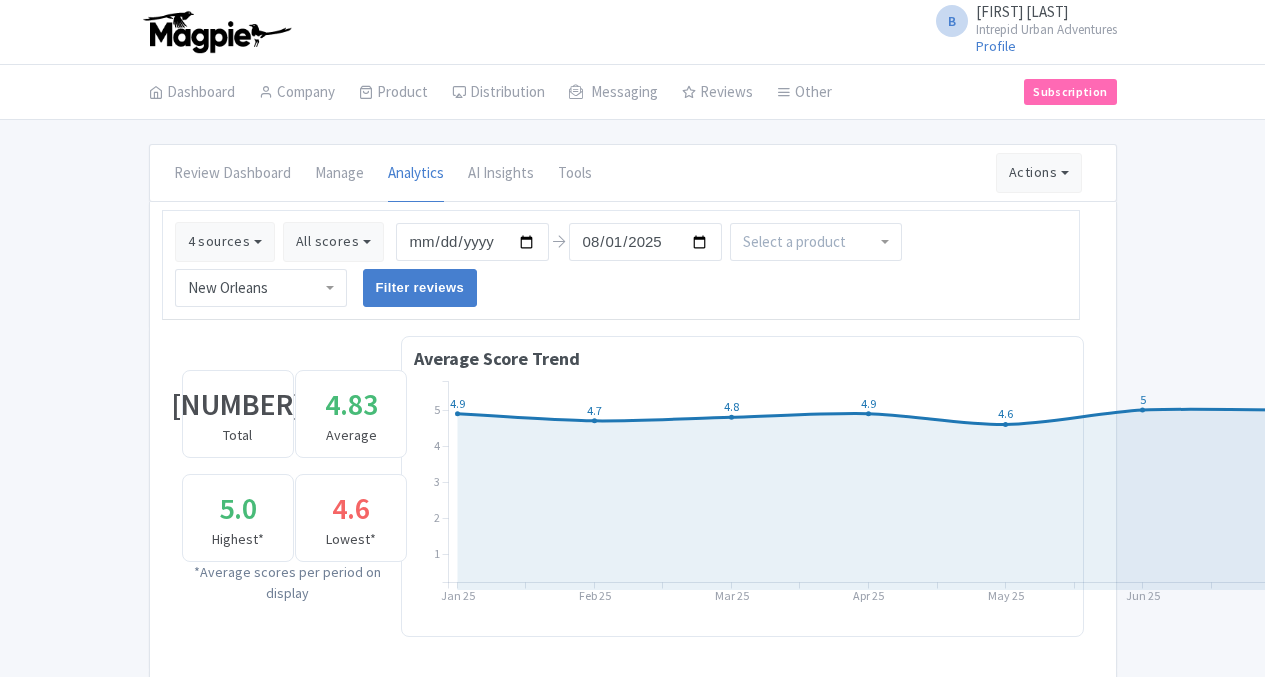 scroll, scrollTop: 0, scrollLeft: 0, axis: both 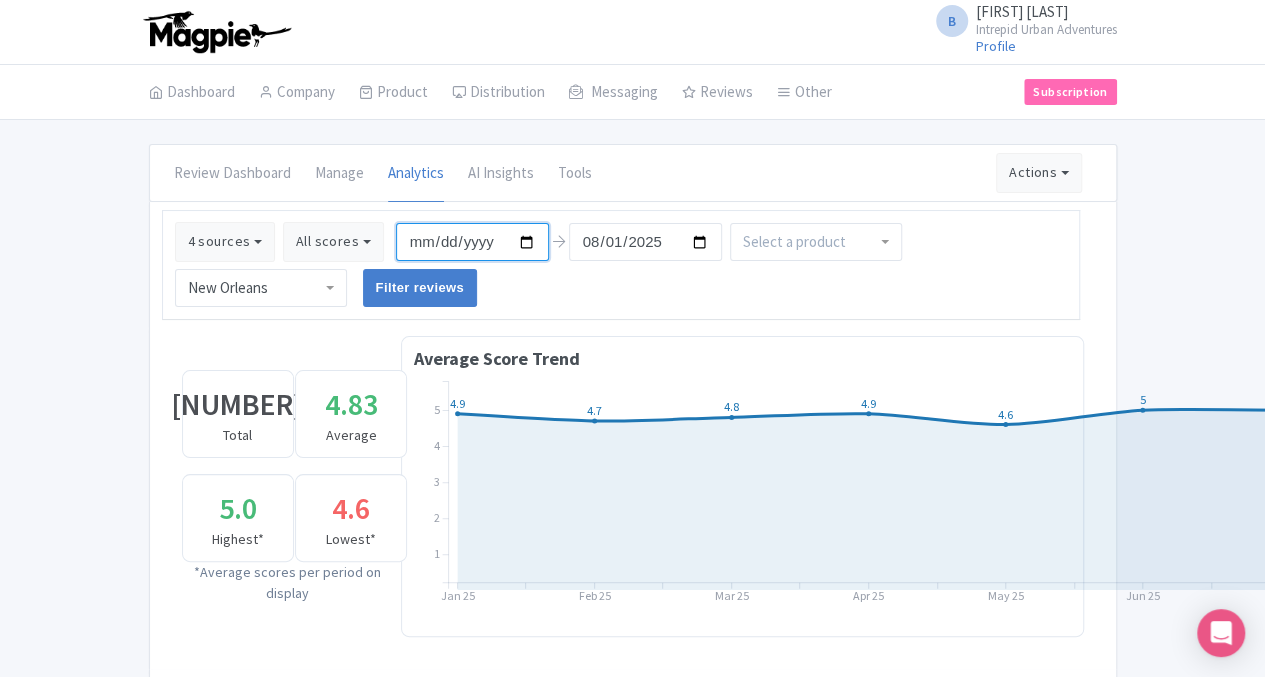 click on "2025-01-01" at bounding box center (472, 242) 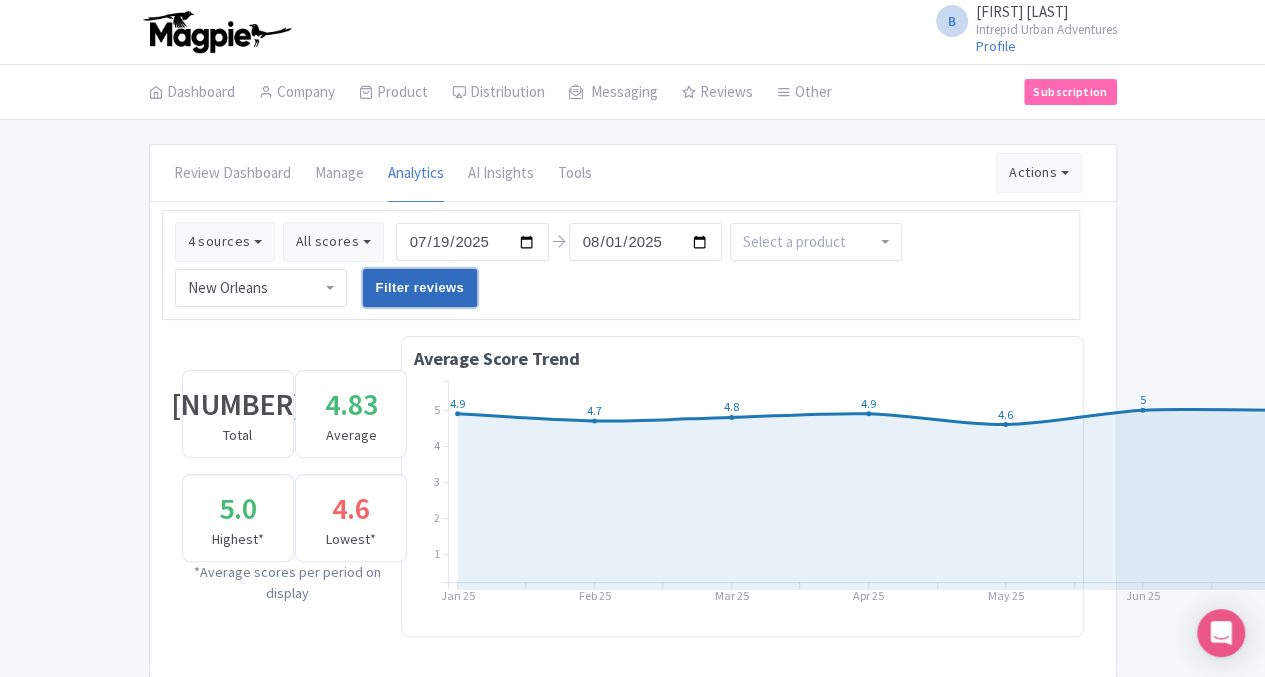 click on "Filter reviews" at bounding box center (420, 288) 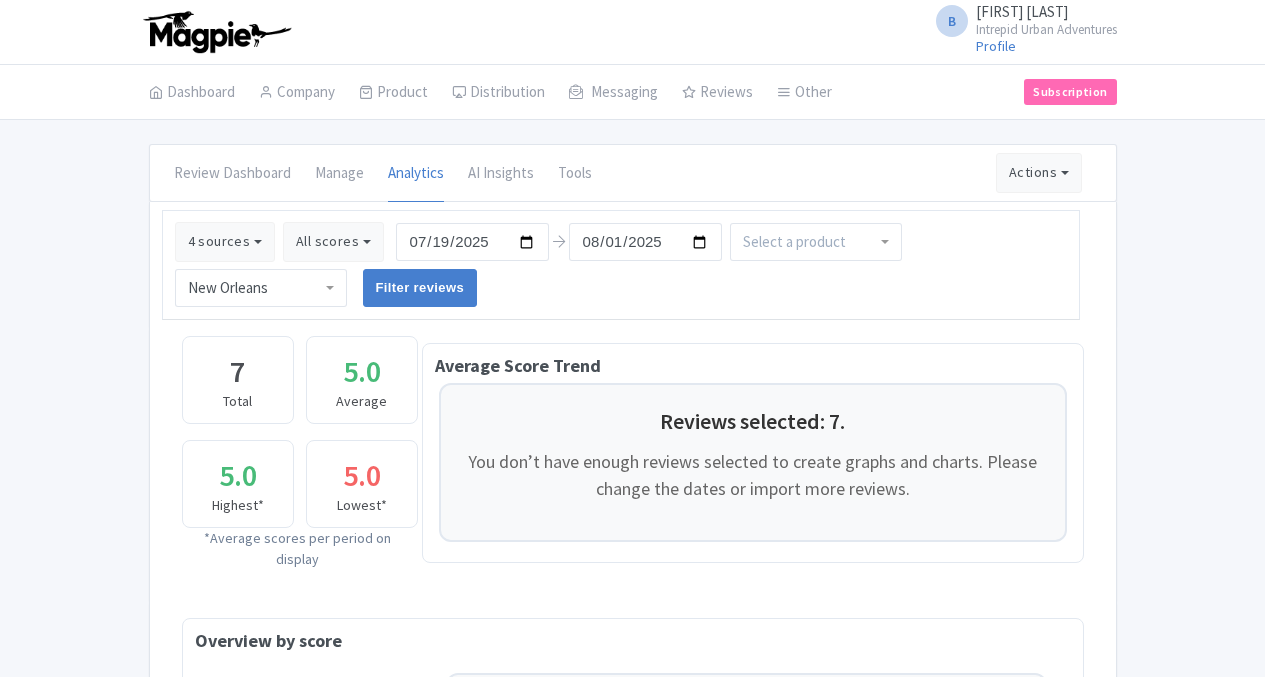 scroll, scrollTop: 0, scrollLeft: 0, axis: both 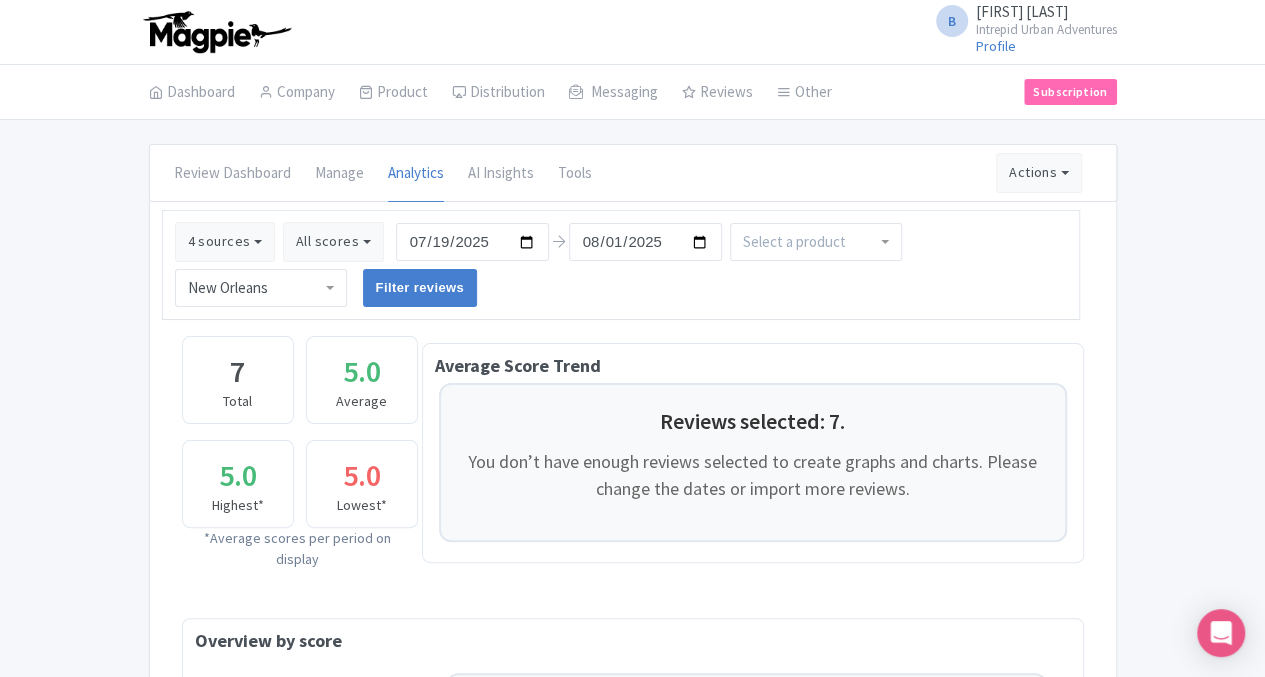 click on "Review Dashboard
Manage
Analytics
AI Insights
Tools
Actions
Import new reviews
Download Reviews
Manage Review Responder tool" at bounding box center [633, 173] 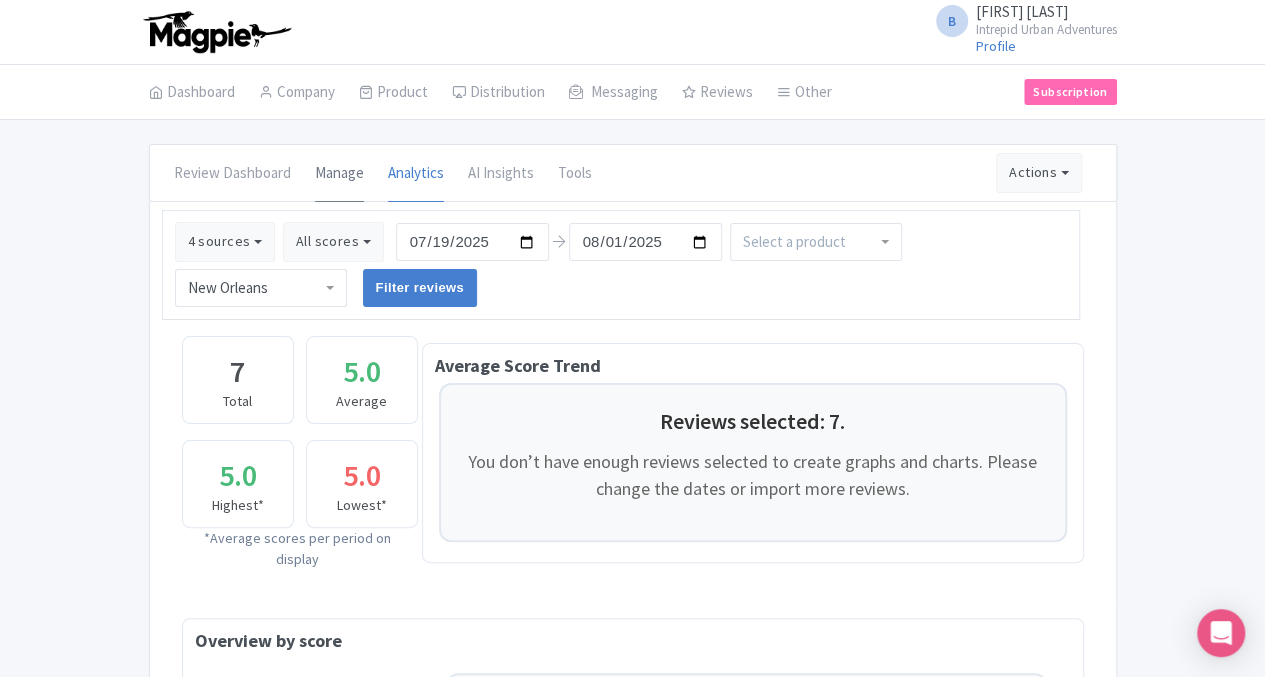 click on "Manage" at bounding box center (339, 174) 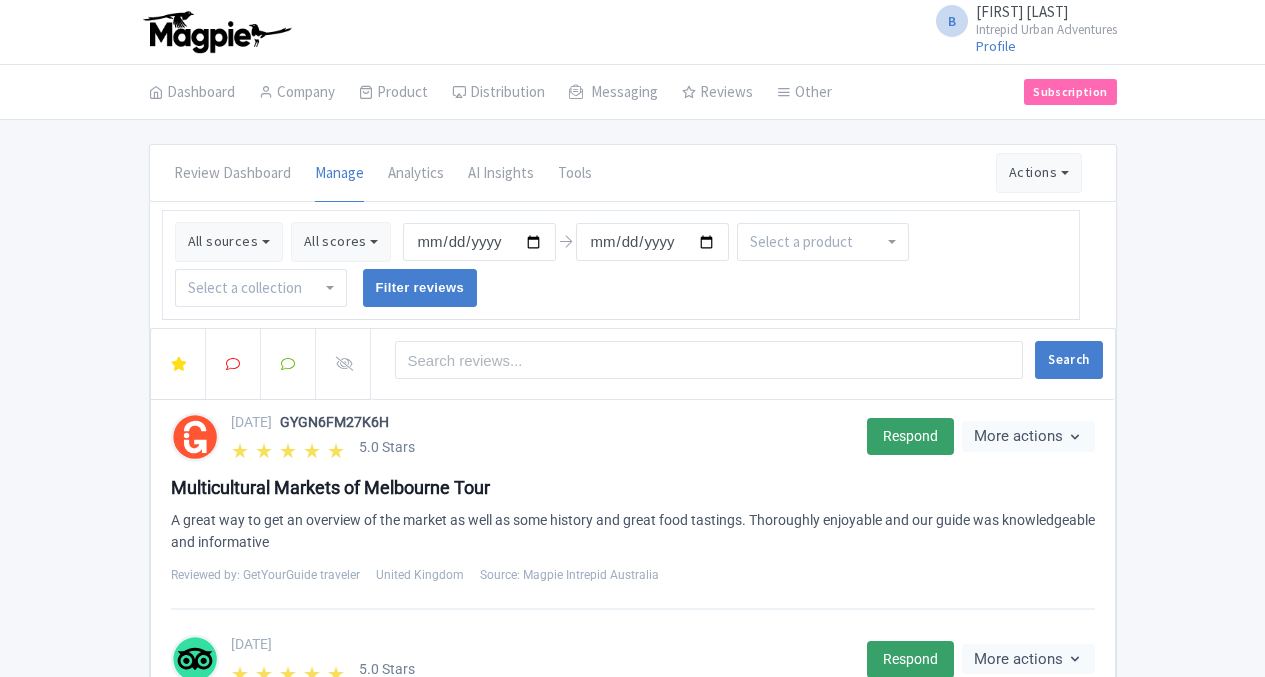 scroll, scrollTop: 0, scrollLeft: 0, axis: both 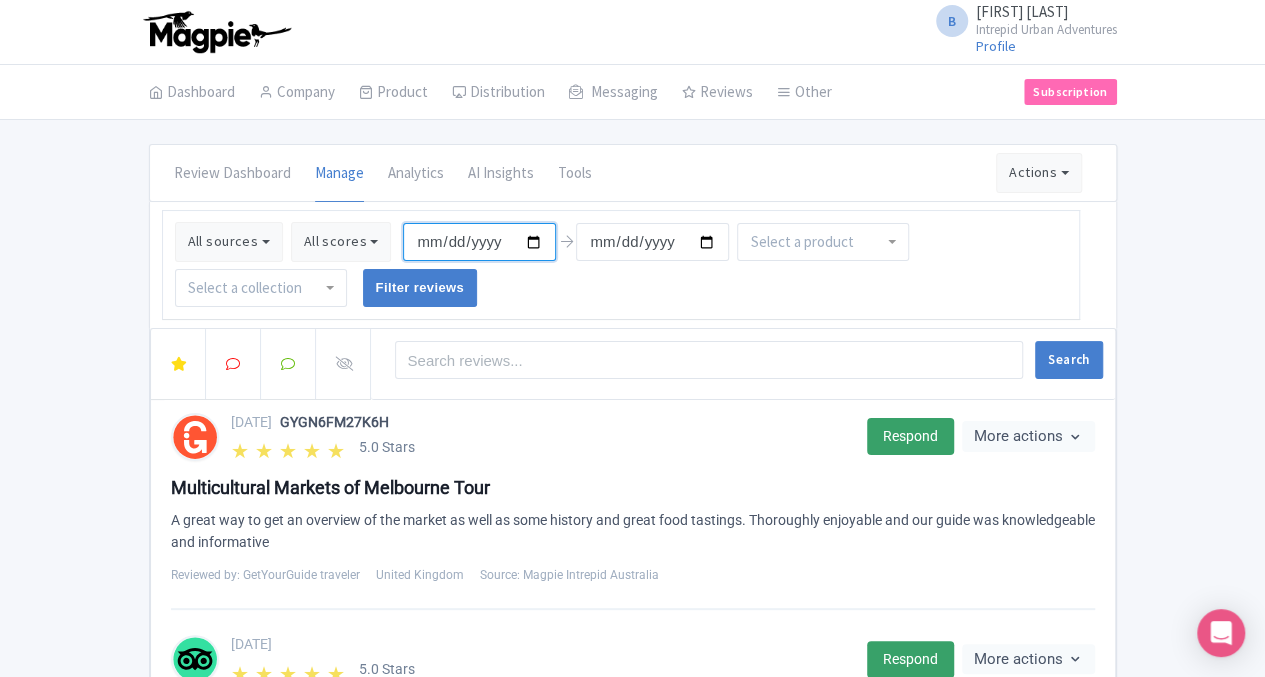 click on "[DATE]" at bounding box center [479, 242] 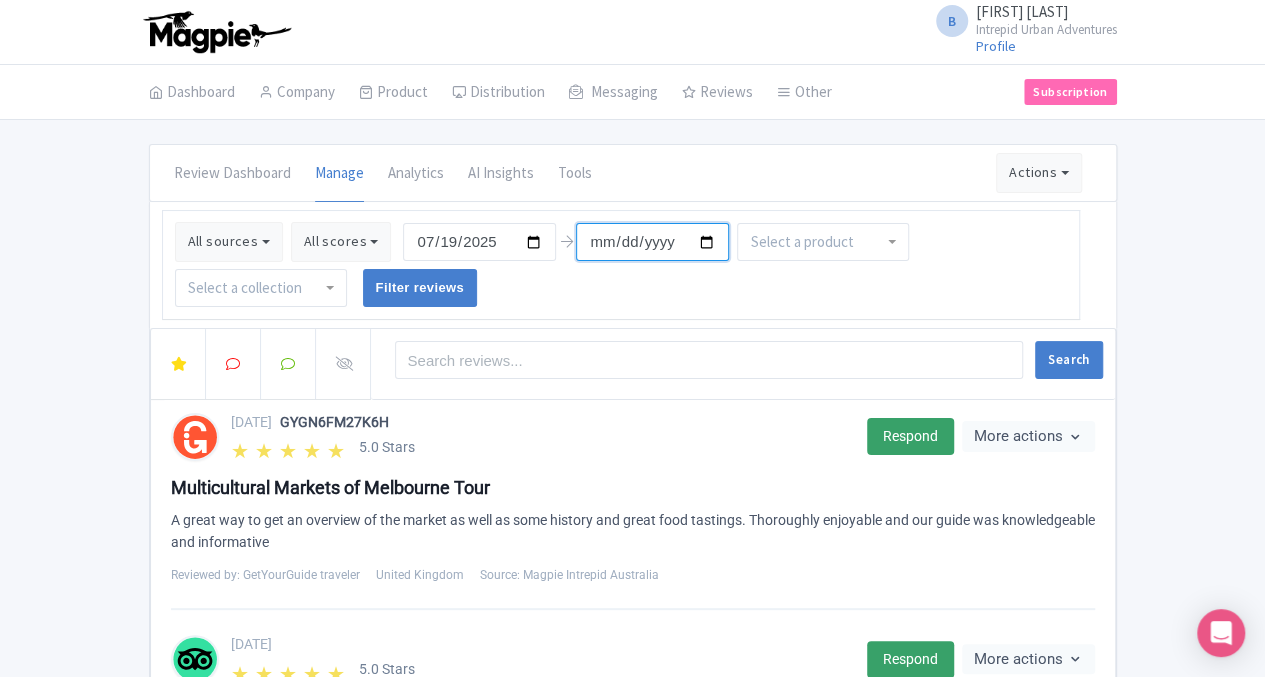 click on "[DATE]" at bounding box center [652, 242] 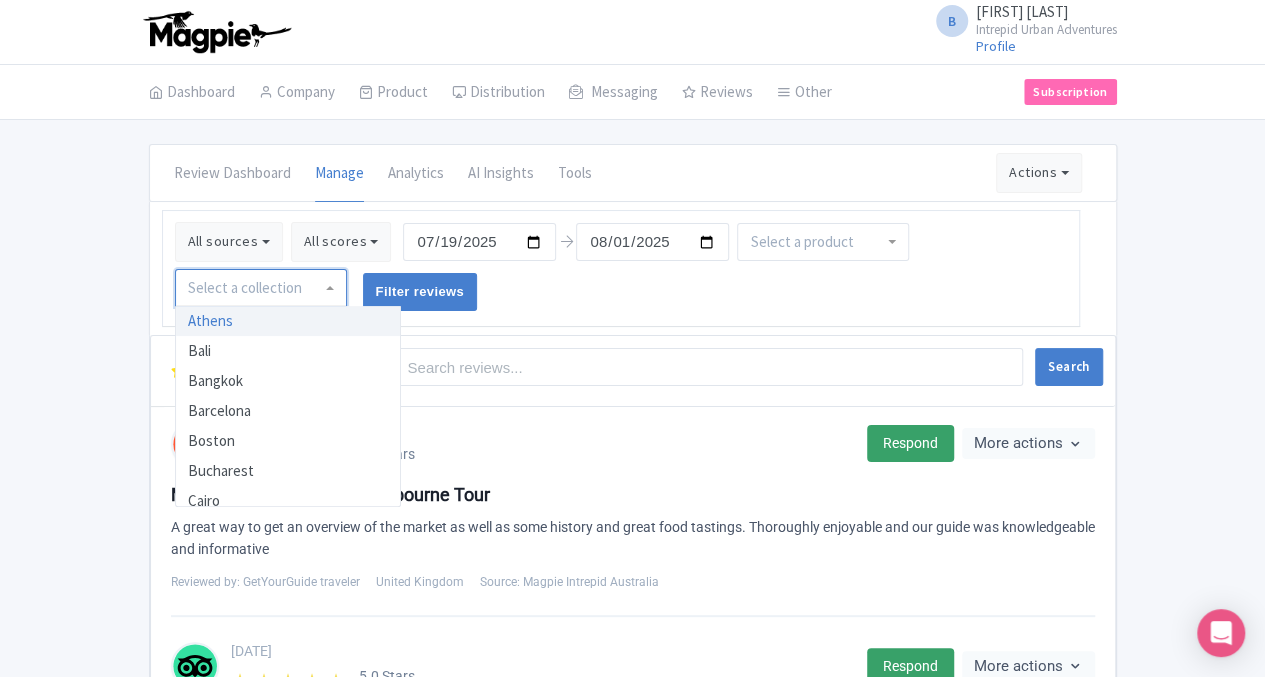 click at bounding box center [261, 288] 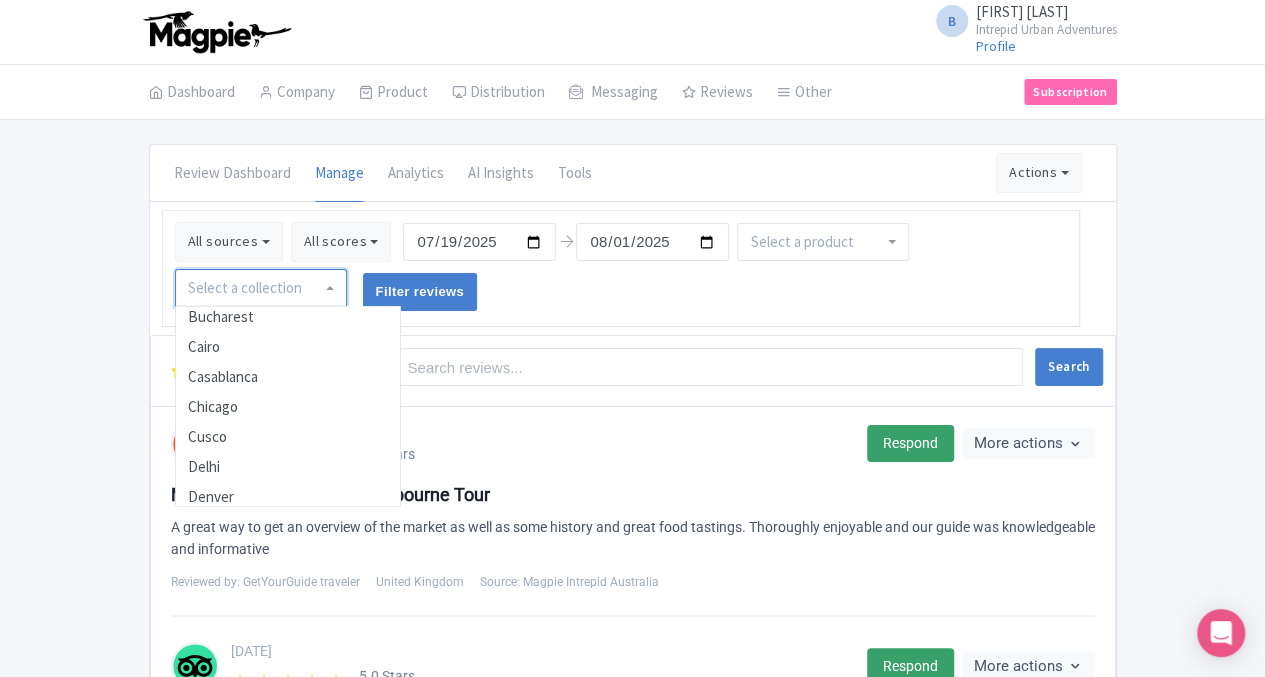 scroll, scrollTop: 168, scrollLeft: 0, axis: vertical 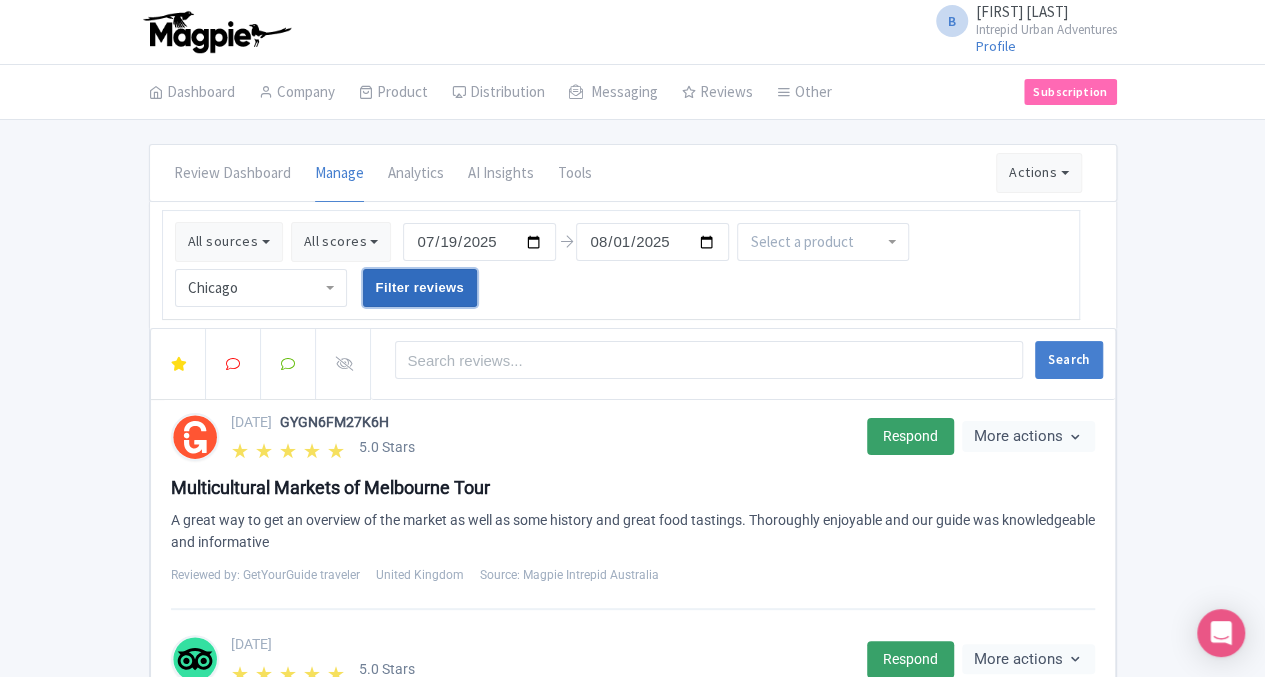 click on "Filter reviews" at bounding box center (420, 288) 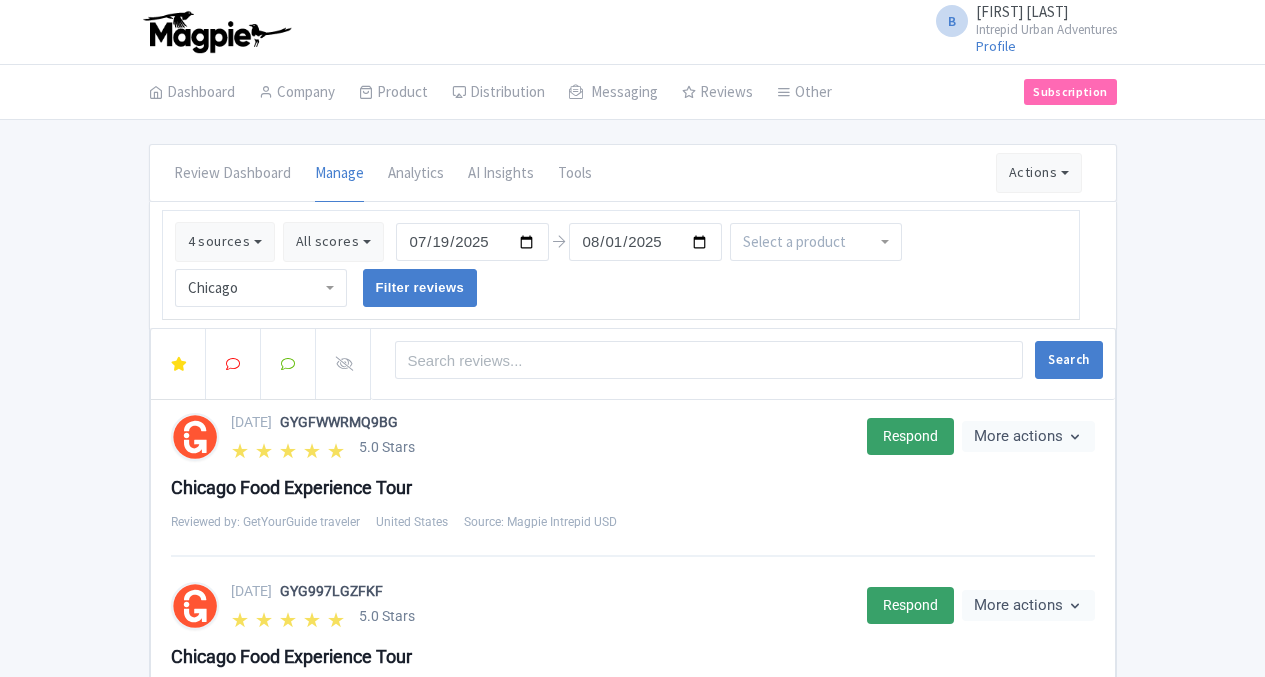 scroll, scrollTop: 0, scrollLeft: 0, axis: both 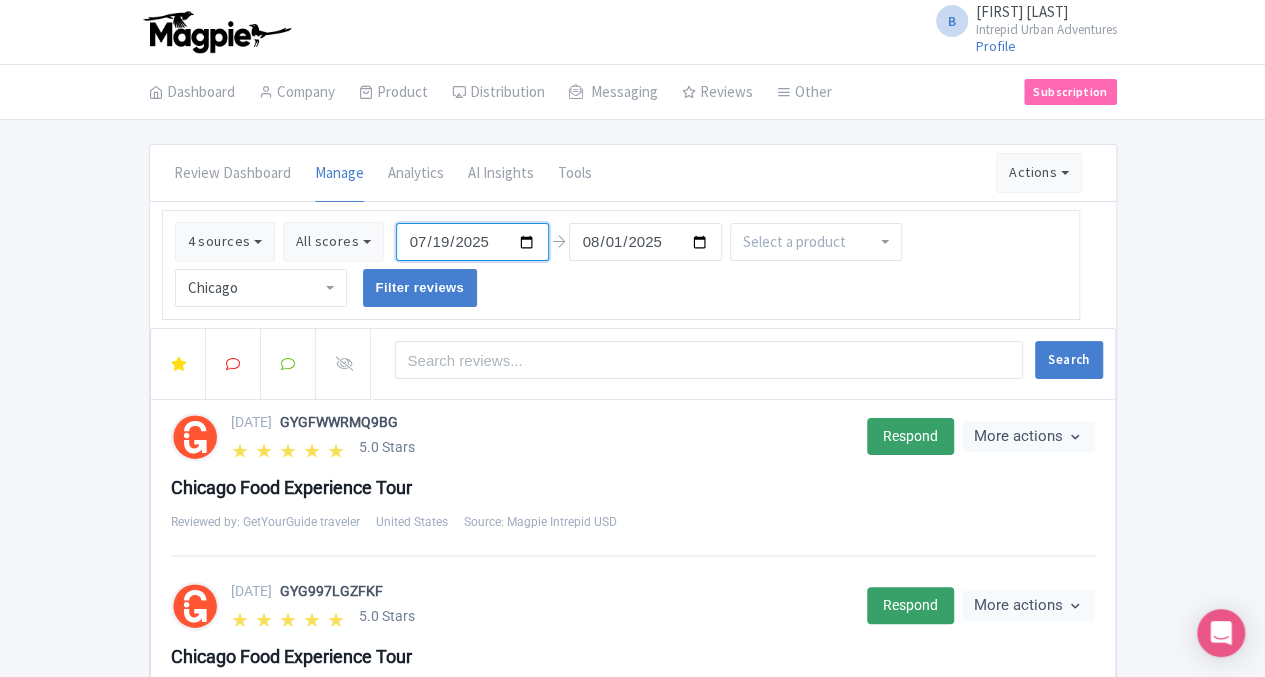 click on "2025-07-19" at bounding box center [472, 242] 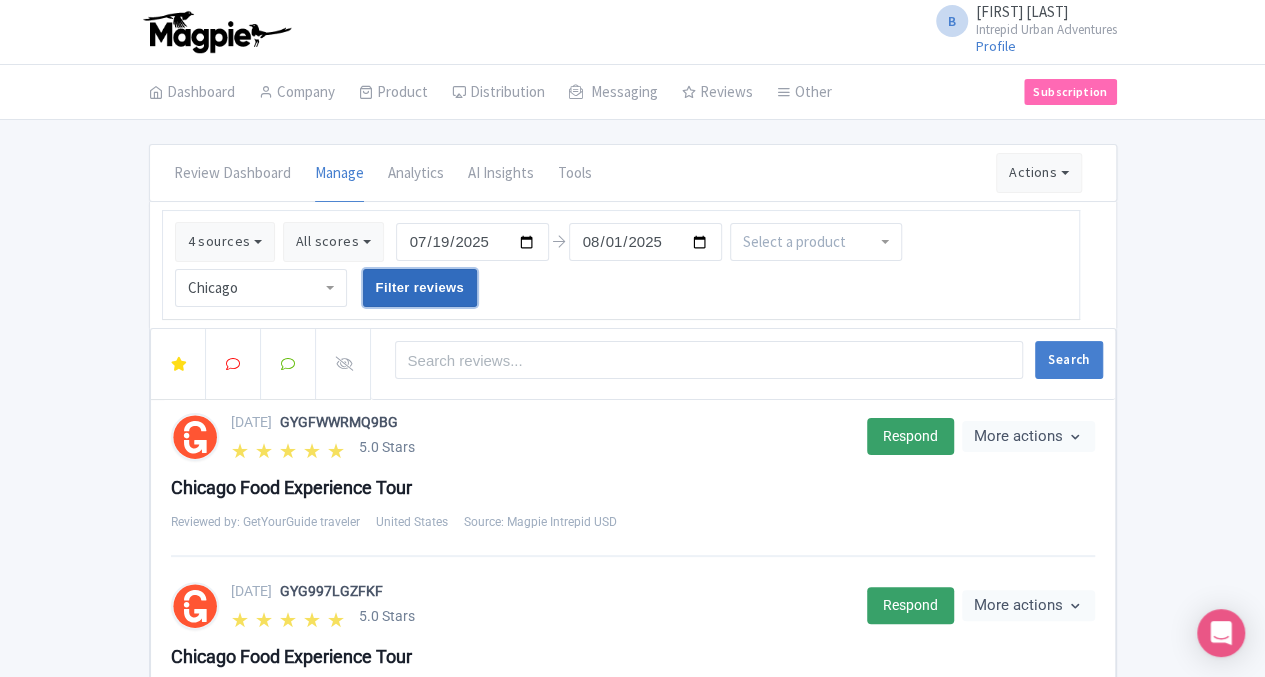 click on "Filter reviews" at bounding box center (420, 288) 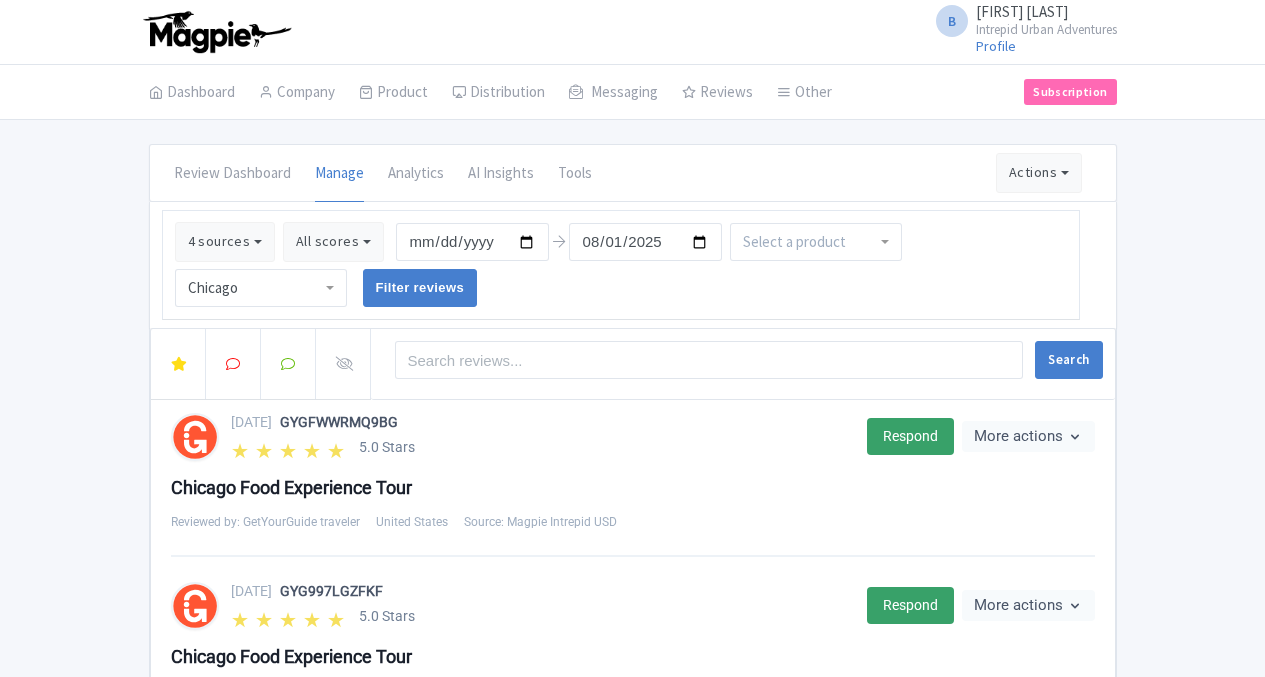 scroll, scrollTop: 0, scrollLeft: 0, axis: both 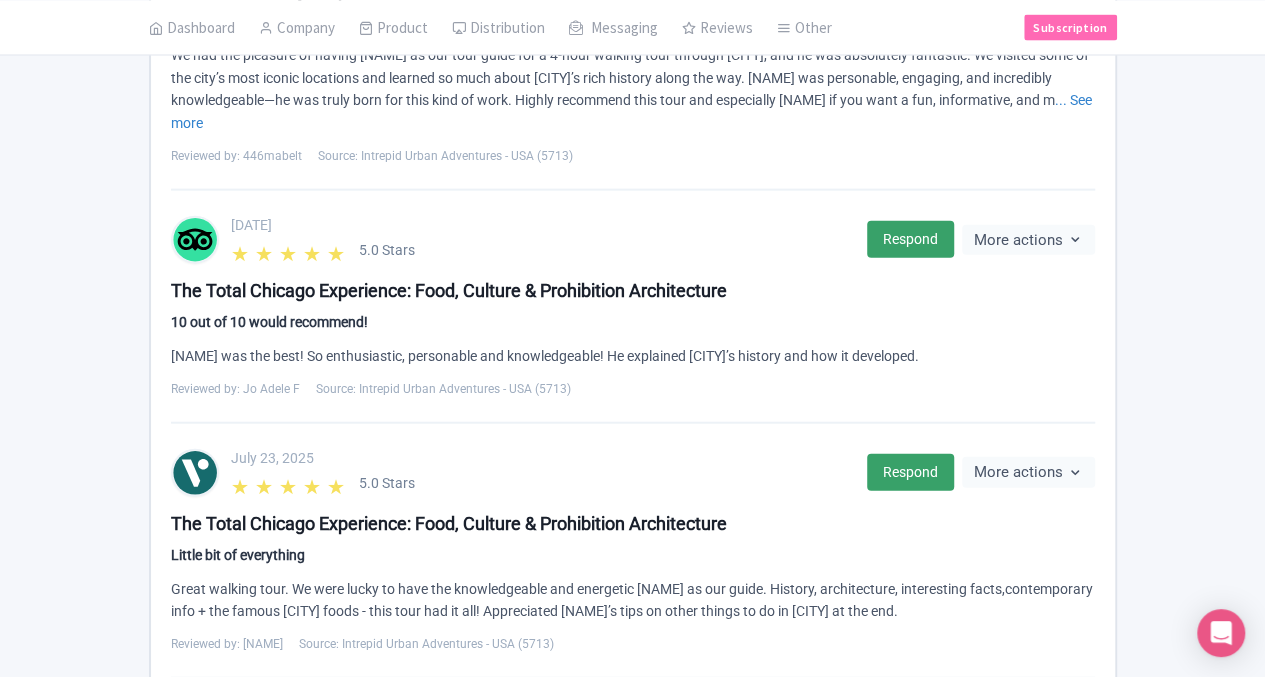 click on "2" at bounding box center [551, 725] 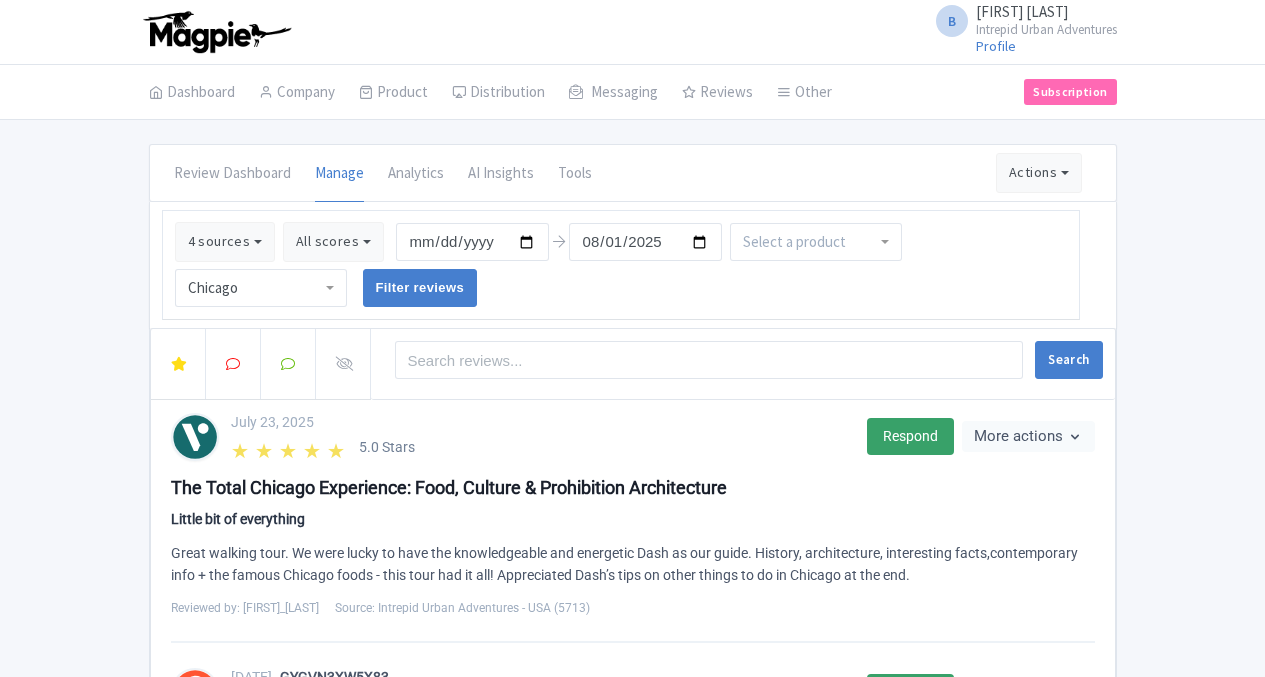 scroll, scrollTop: 350, scrollLeft: 0, axis: vertical 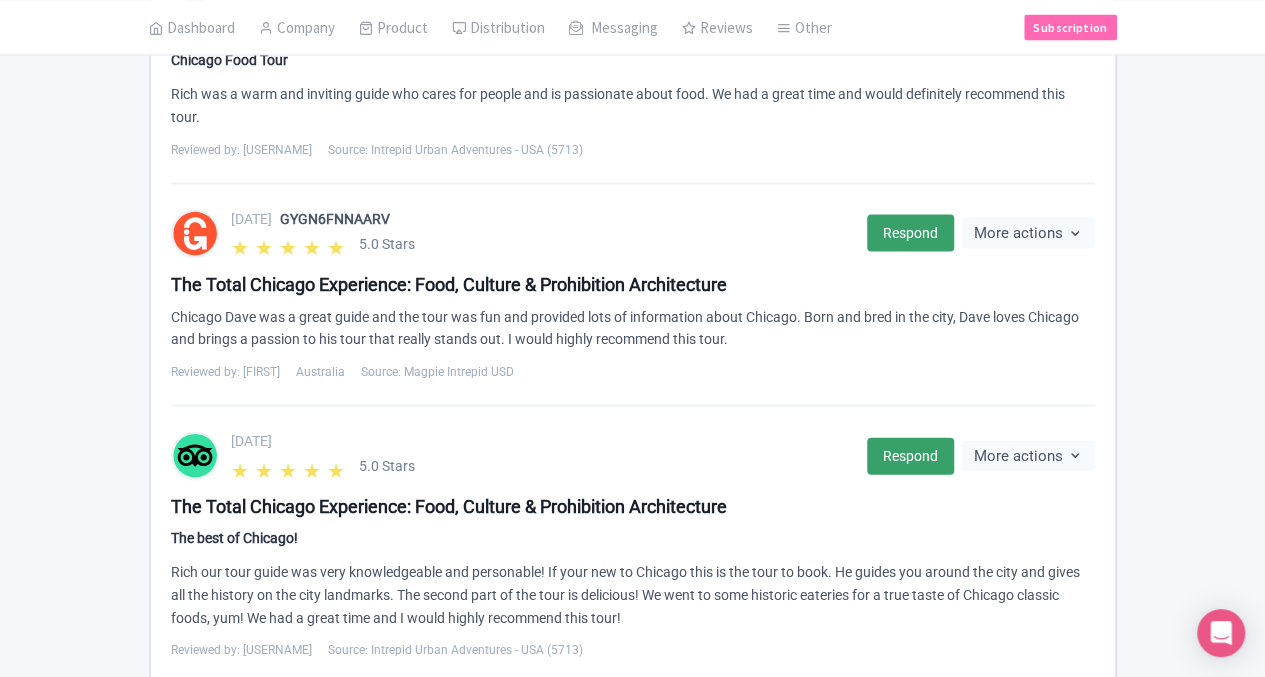 click on "3" at bounding box center [649, 731] 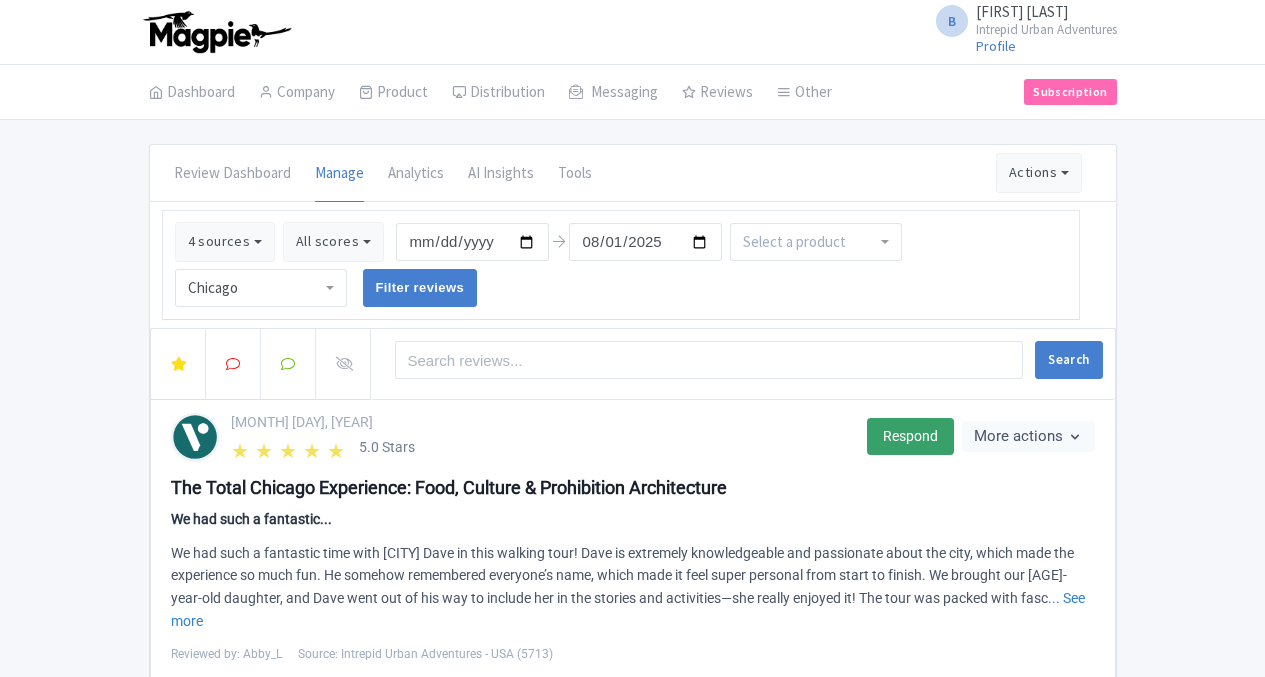 scroll, scrollTop: 350, scrollLeft: 0, axis: vertical 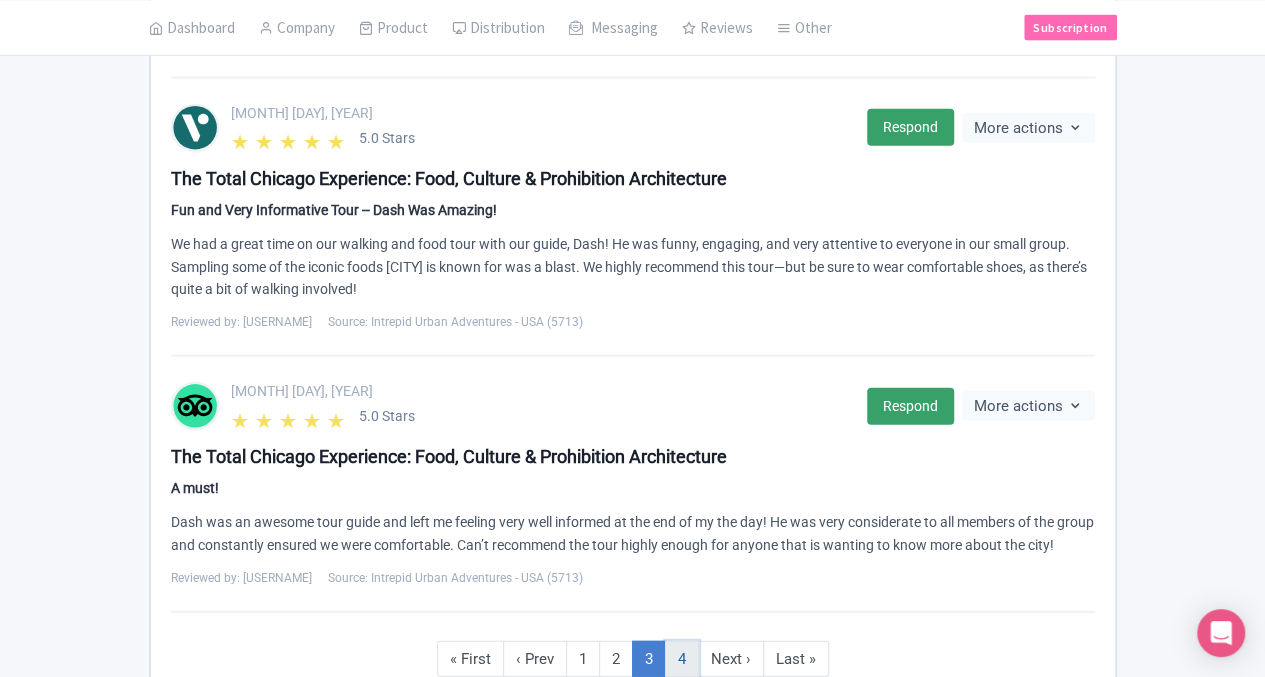 click on "4" at bounding box center [682, 659] 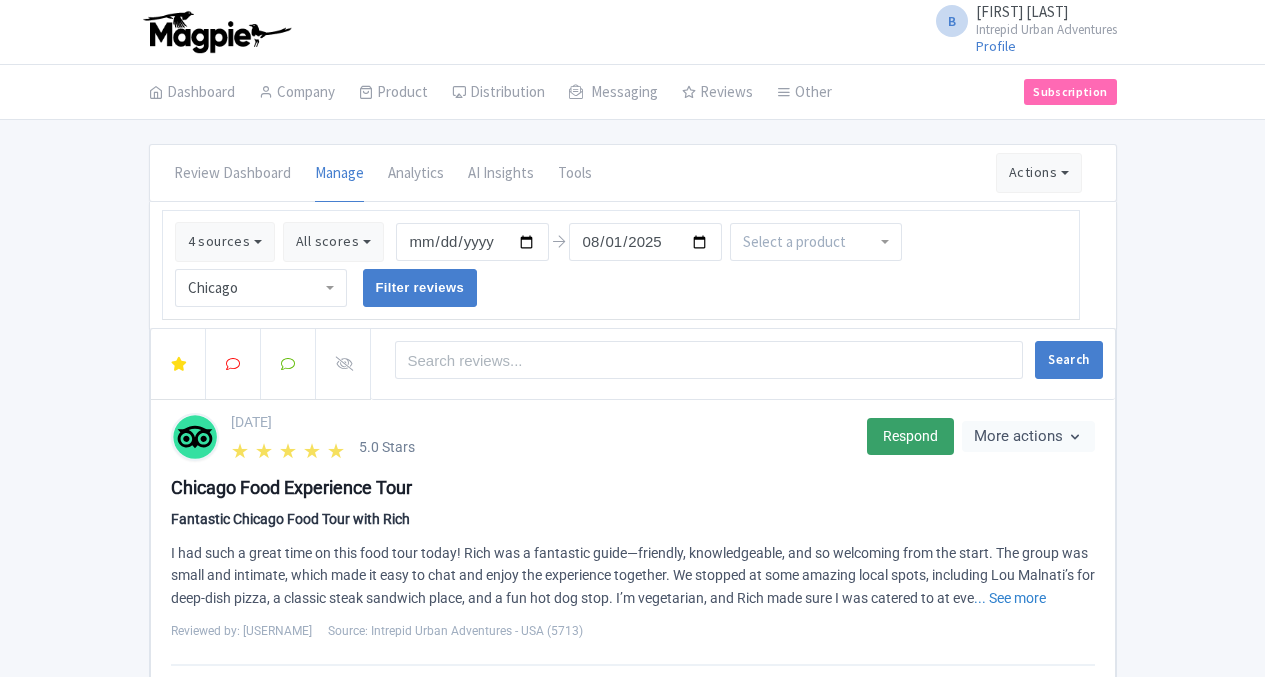 scroll, scrollTop: 350, scrollLeft: 0, axis: vertical 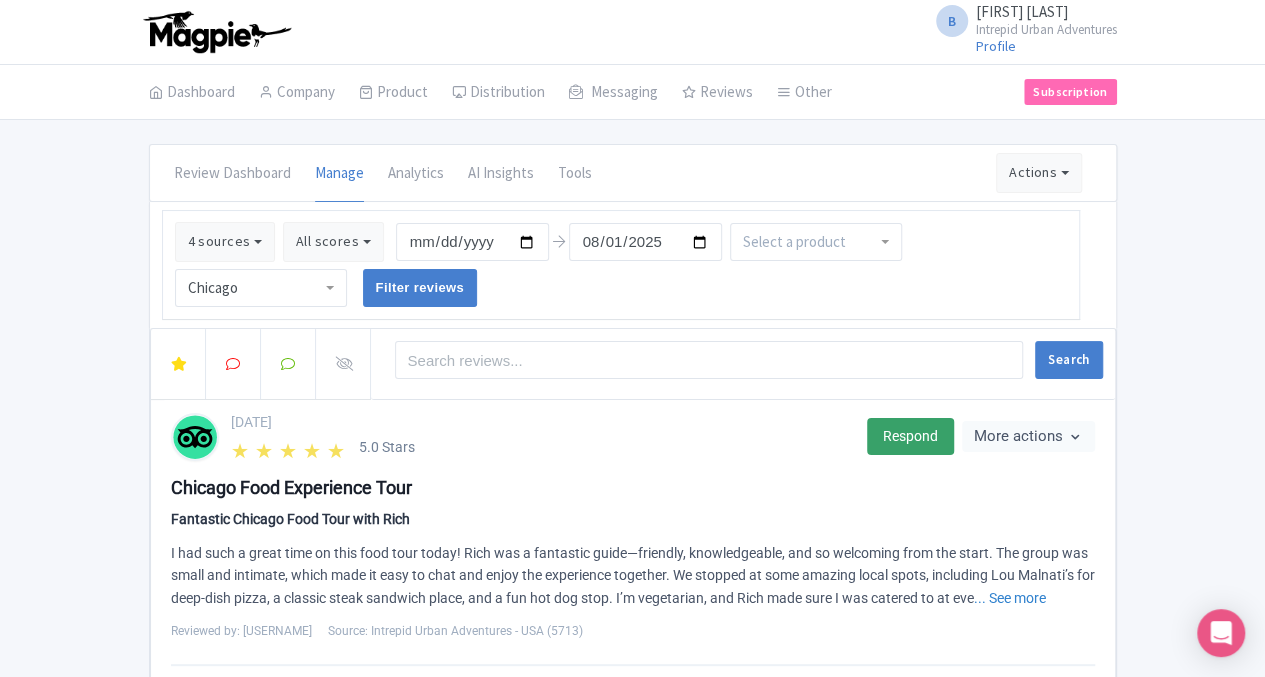click on "B
Butch  Sager
Intrepid Urban Adventures
Profile
Users
Settings
Sign out" at bounding box center [633, 32] 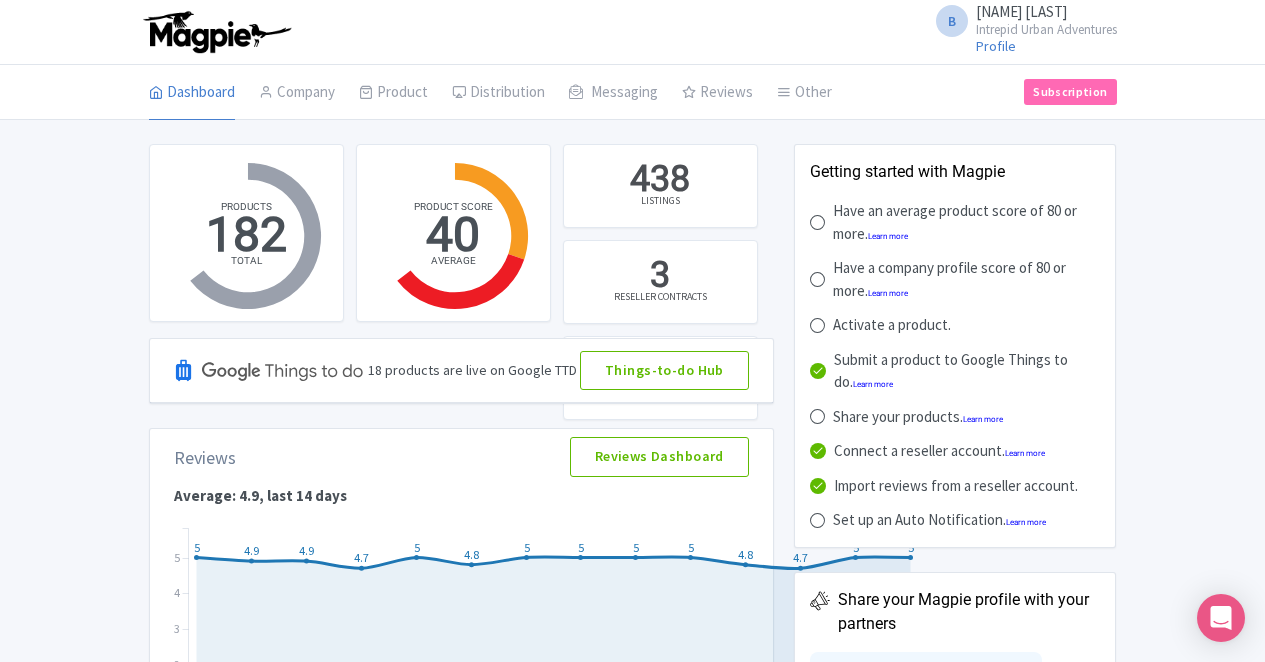 scroll, scrollTop: 0, scrollLeft: 0, axis: both 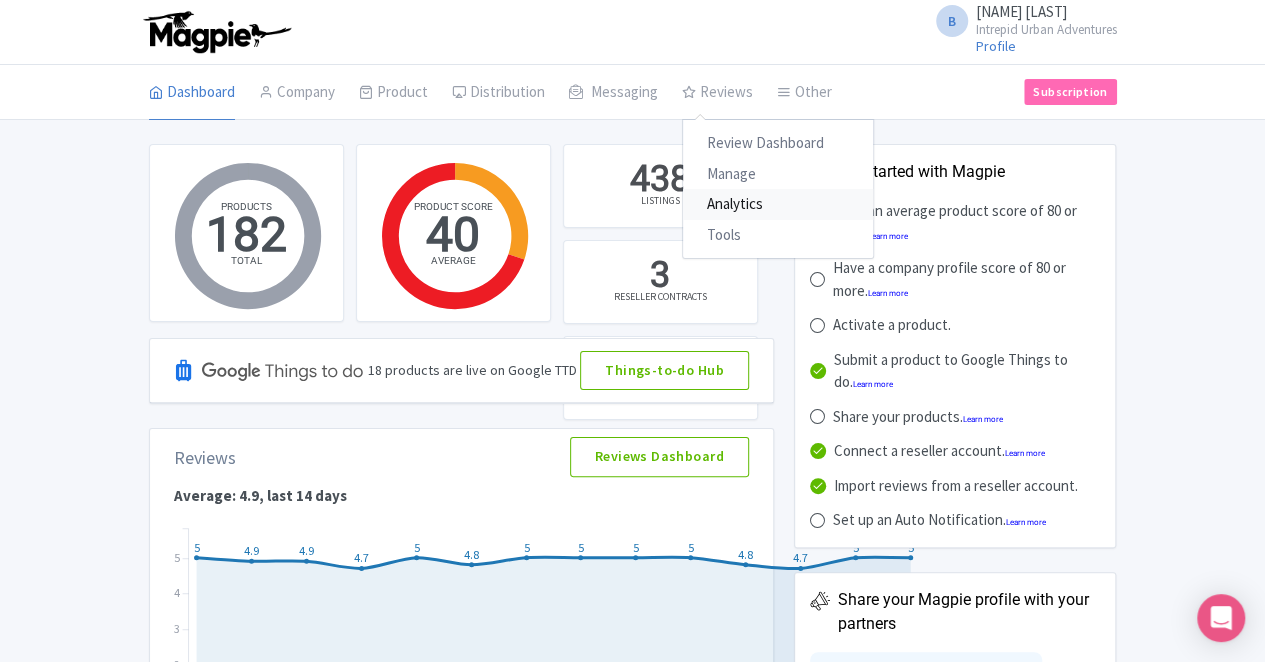 click on "Analytics" at bounding box center [778, 204] 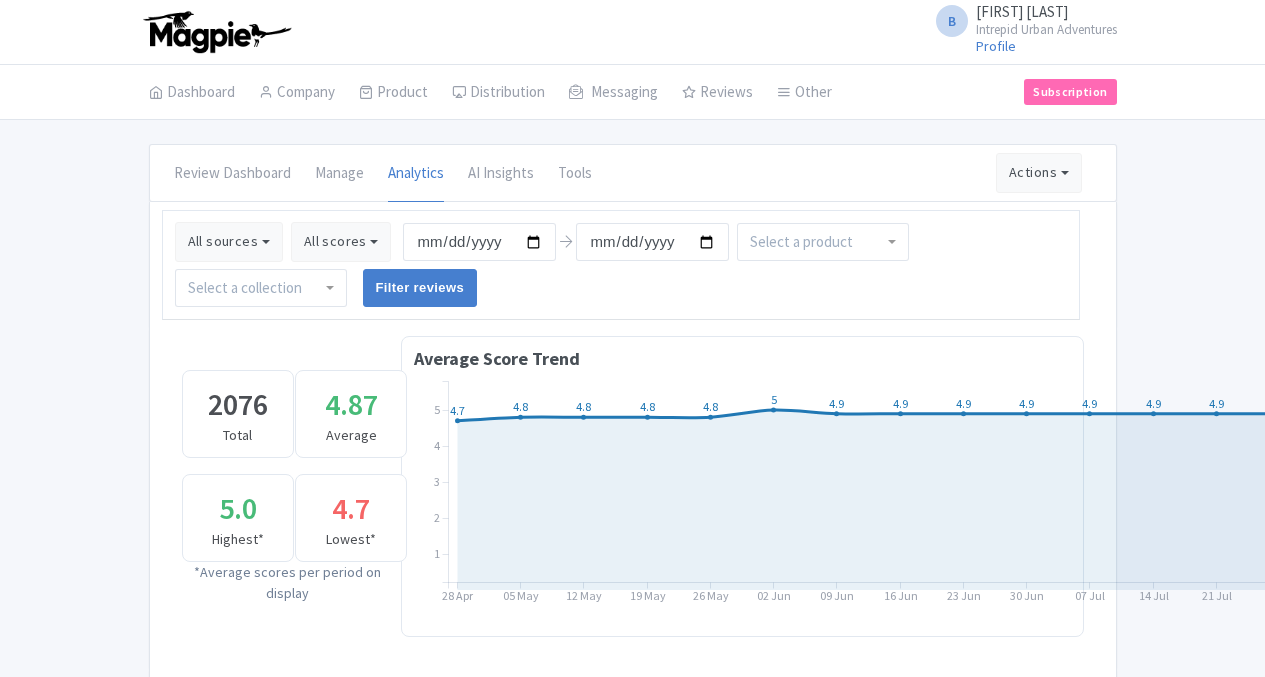 scroll, scrollTop: 0, scrollLeft: 0, axis: both 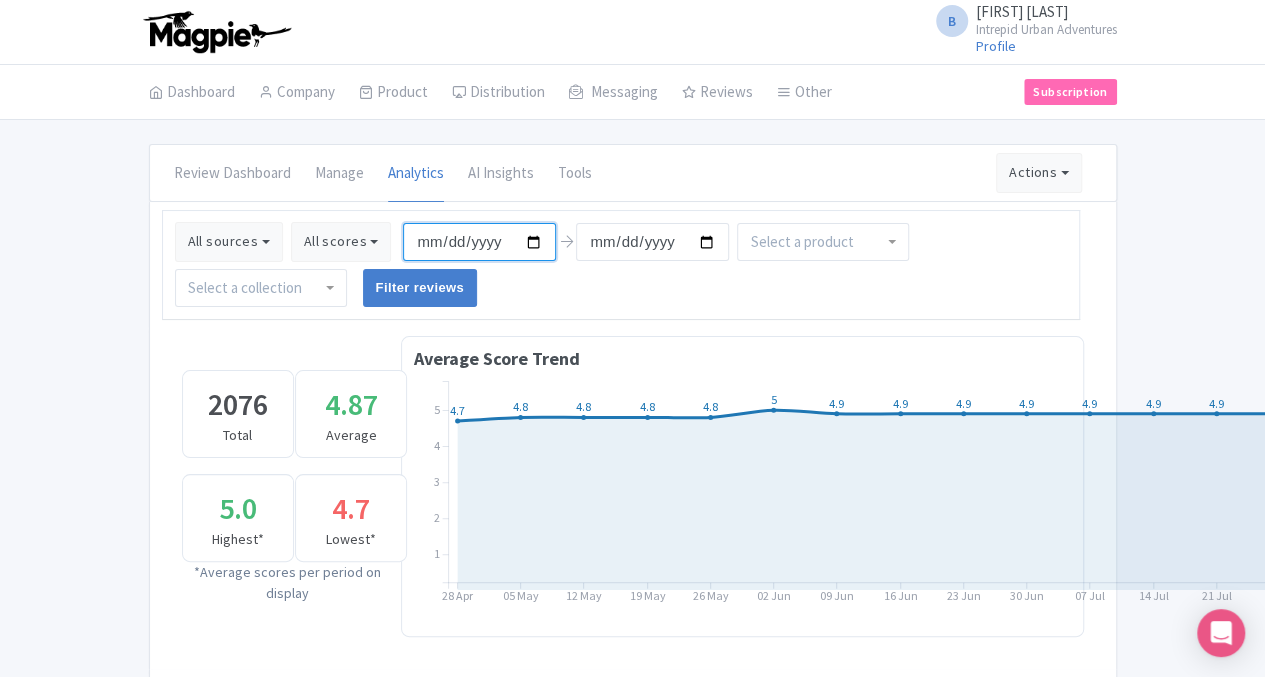 click on "[DATE]" at bounding box center (479, 242) 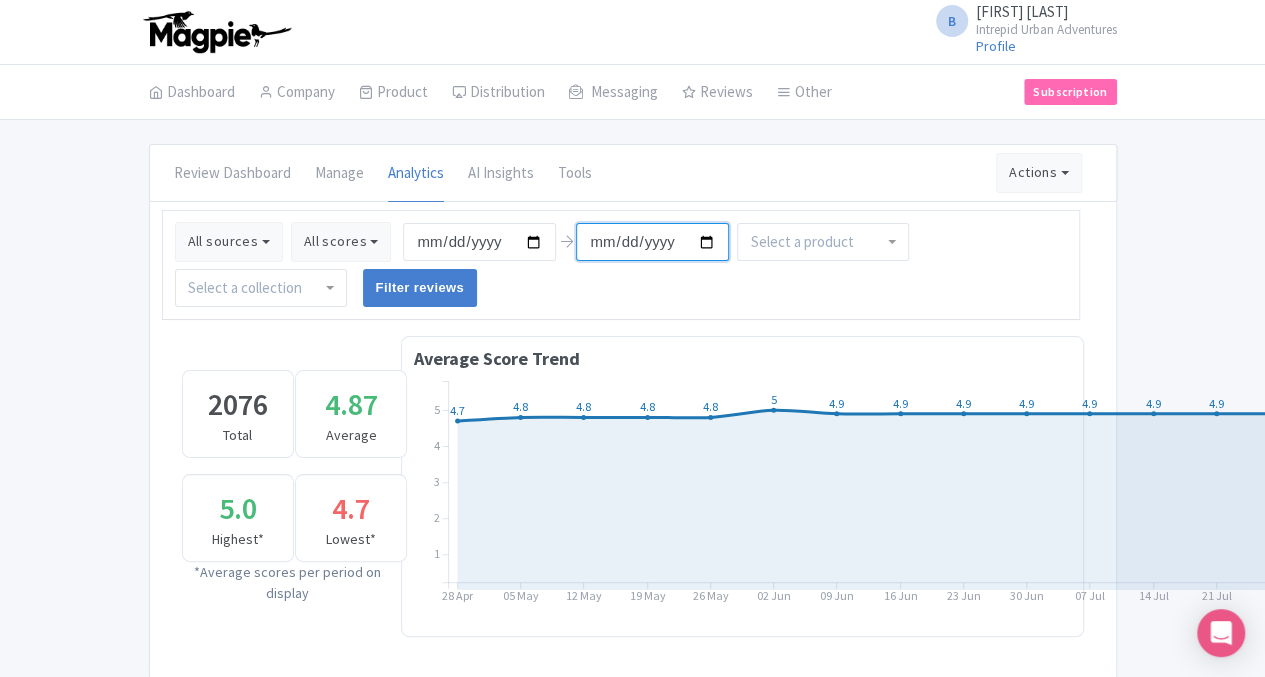 click on "[DATE]" at bounding box center [652, 242] 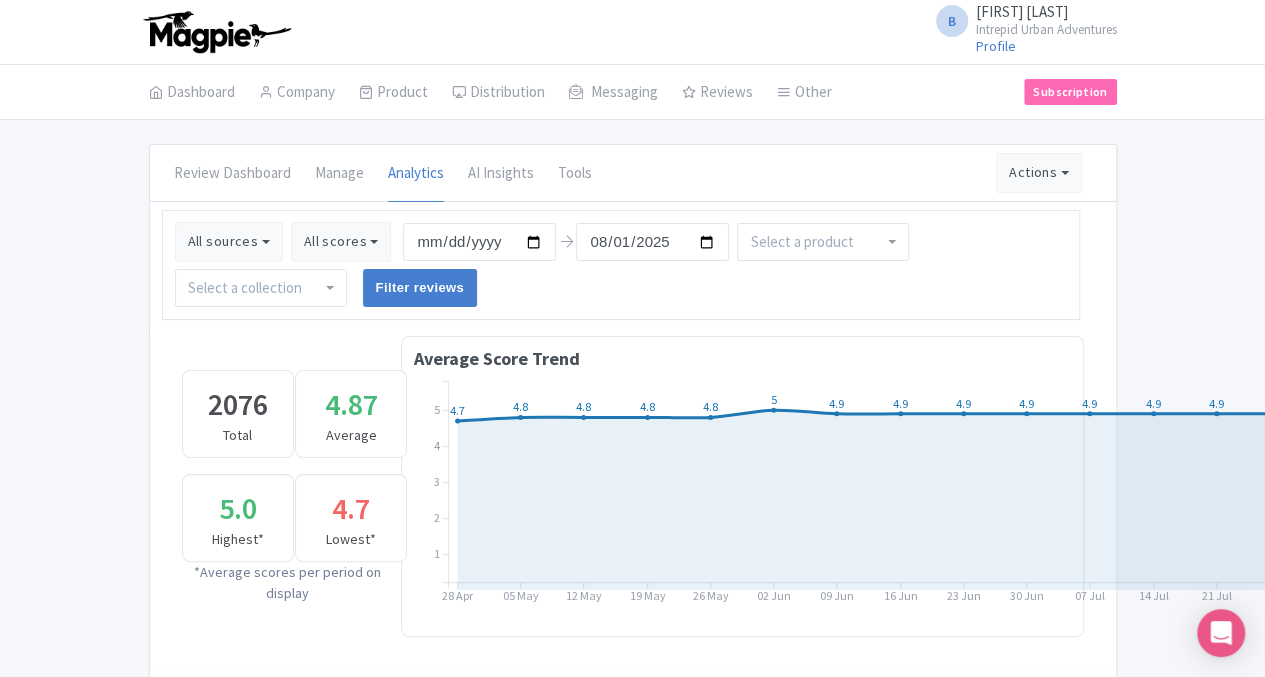 click at bounding box center (247, 288) 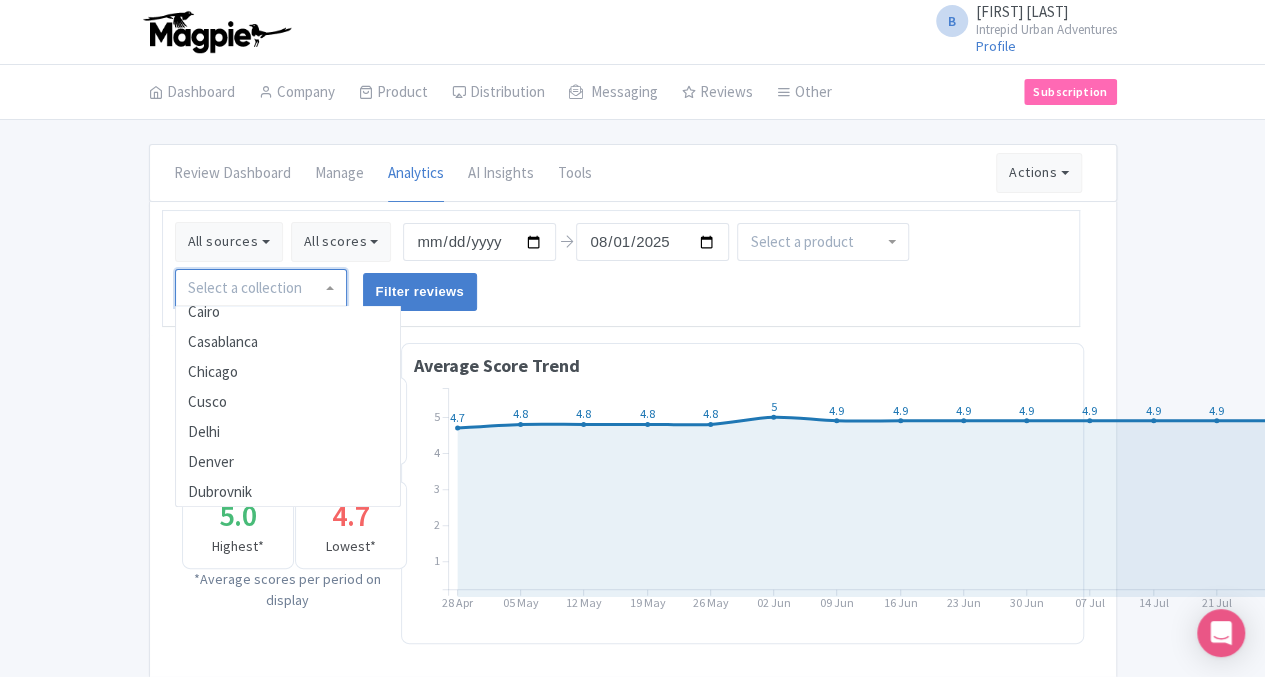 scroll, scrollTop: 190, scrollLeft: 0, axis: vertical 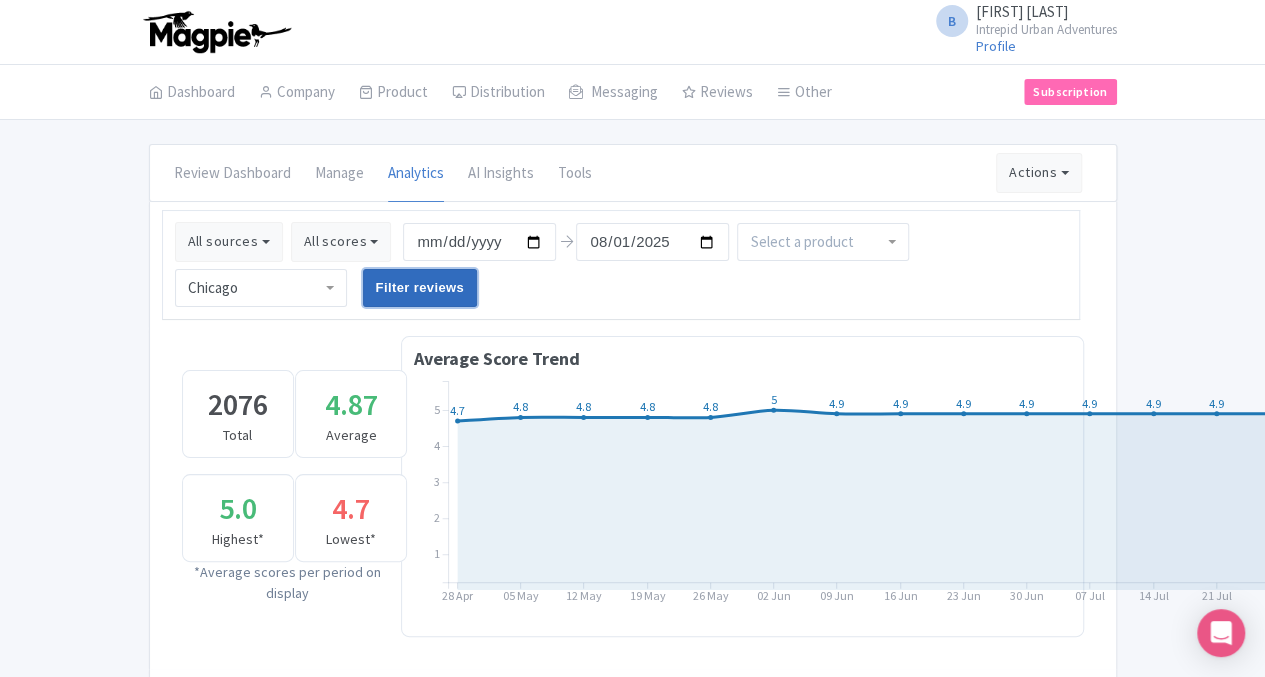 click on "Filter reviews" at bounding box center [420, 288] 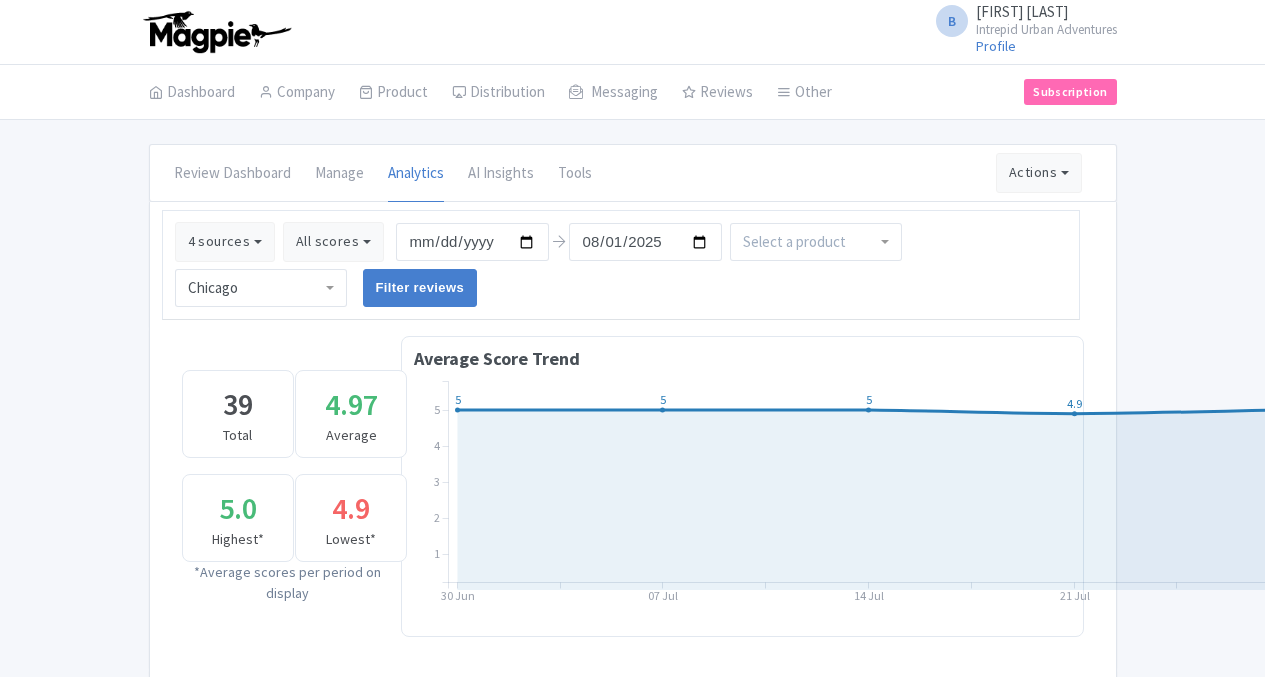 scroll, scrollTop: 0, scrollLeft: 0, axis: both 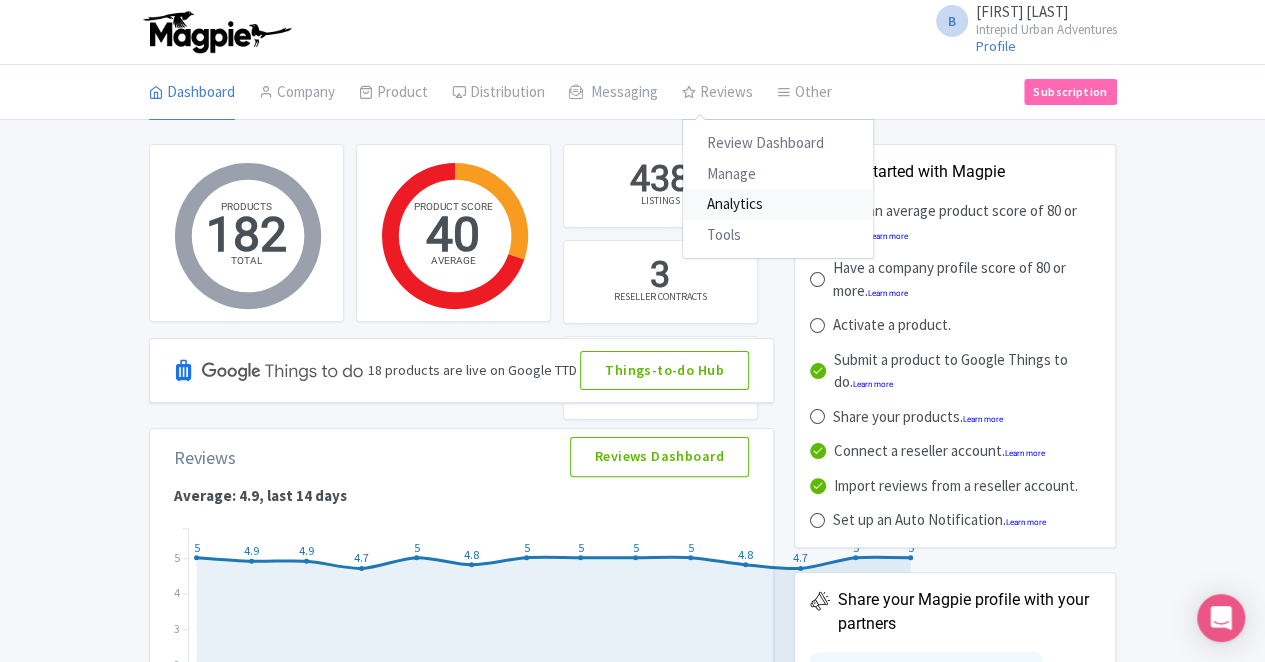 click on "Analytics" at bounding box center [778, 204] 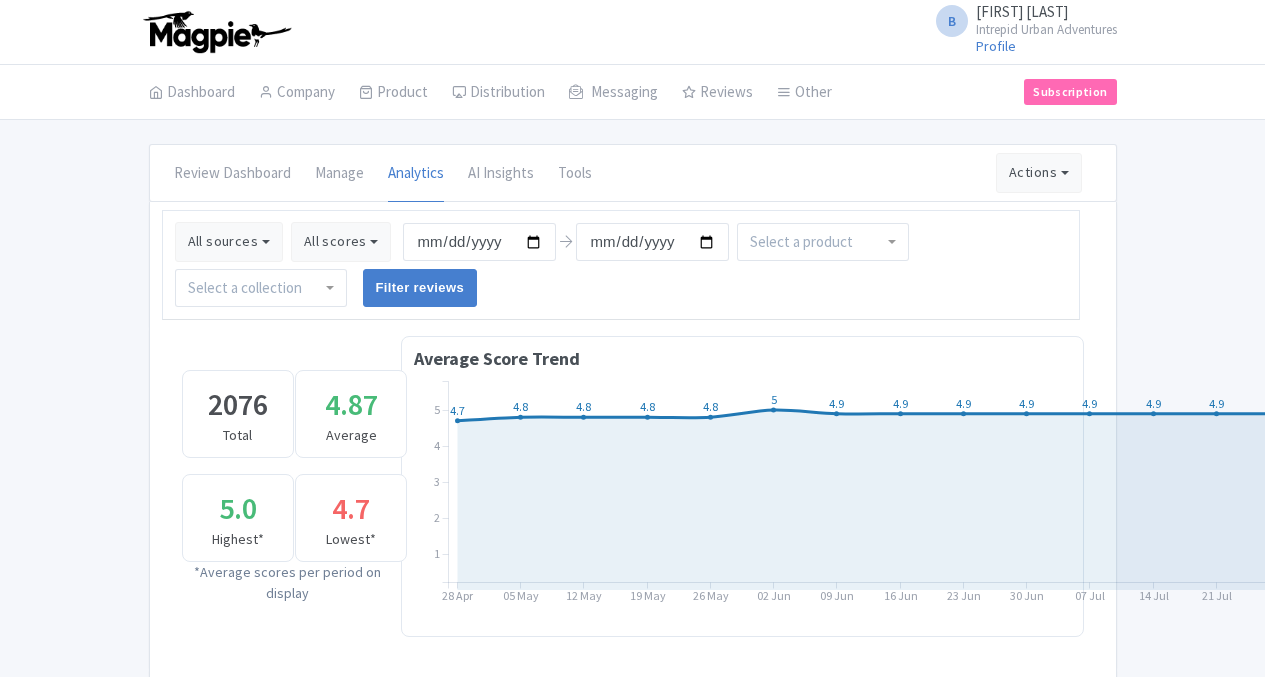 scroll, scrollTop: 0, scrollLeft: 0, axis: both 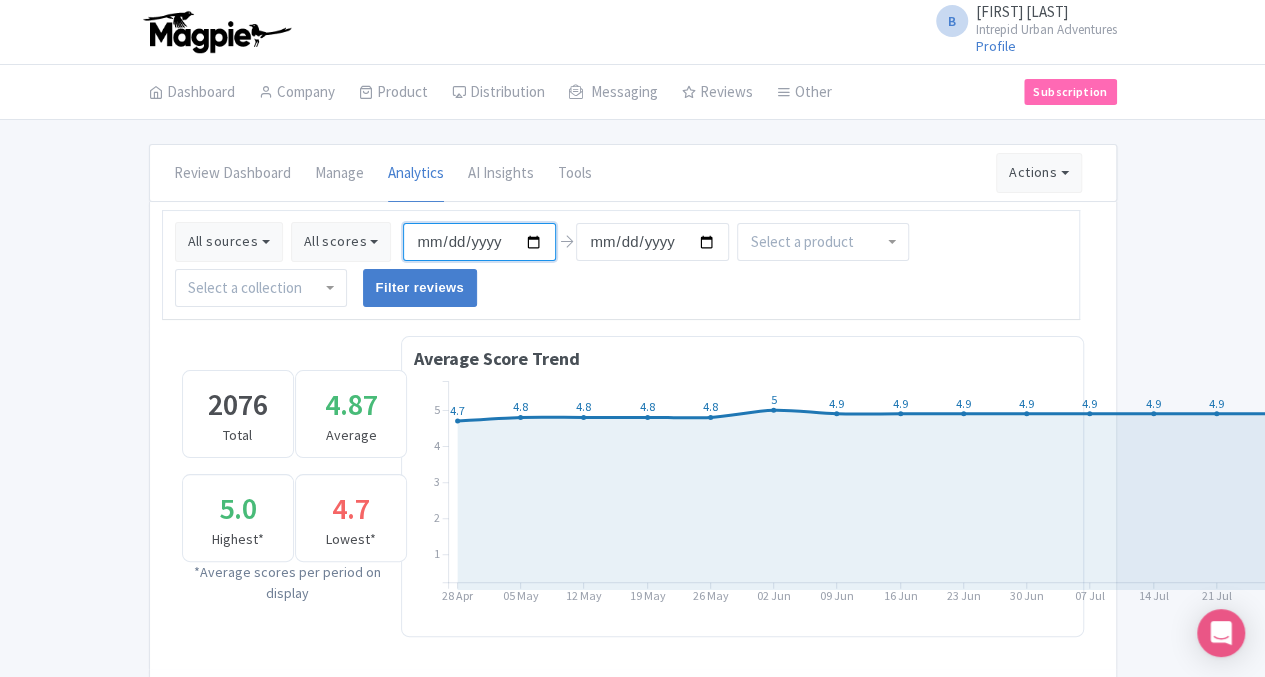 click on "2025-05-03" at bounding box center [479, 242] 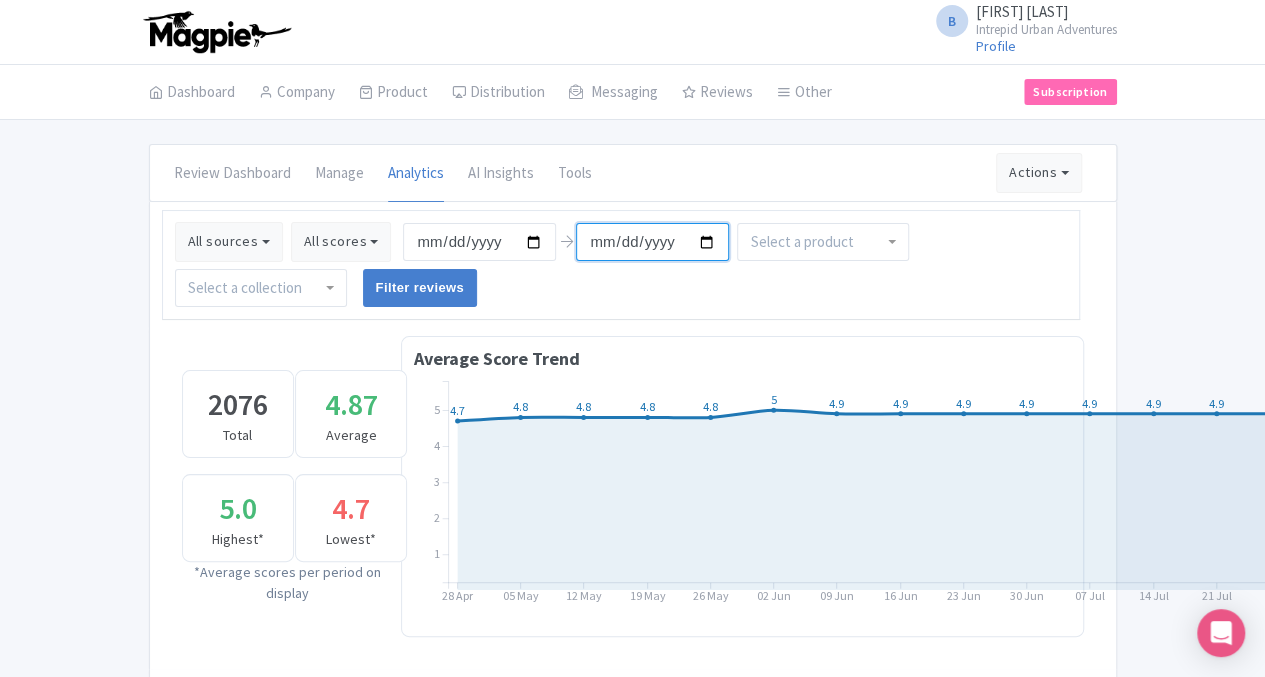 click on "2025-08-02" at bounding box center (652, 242) 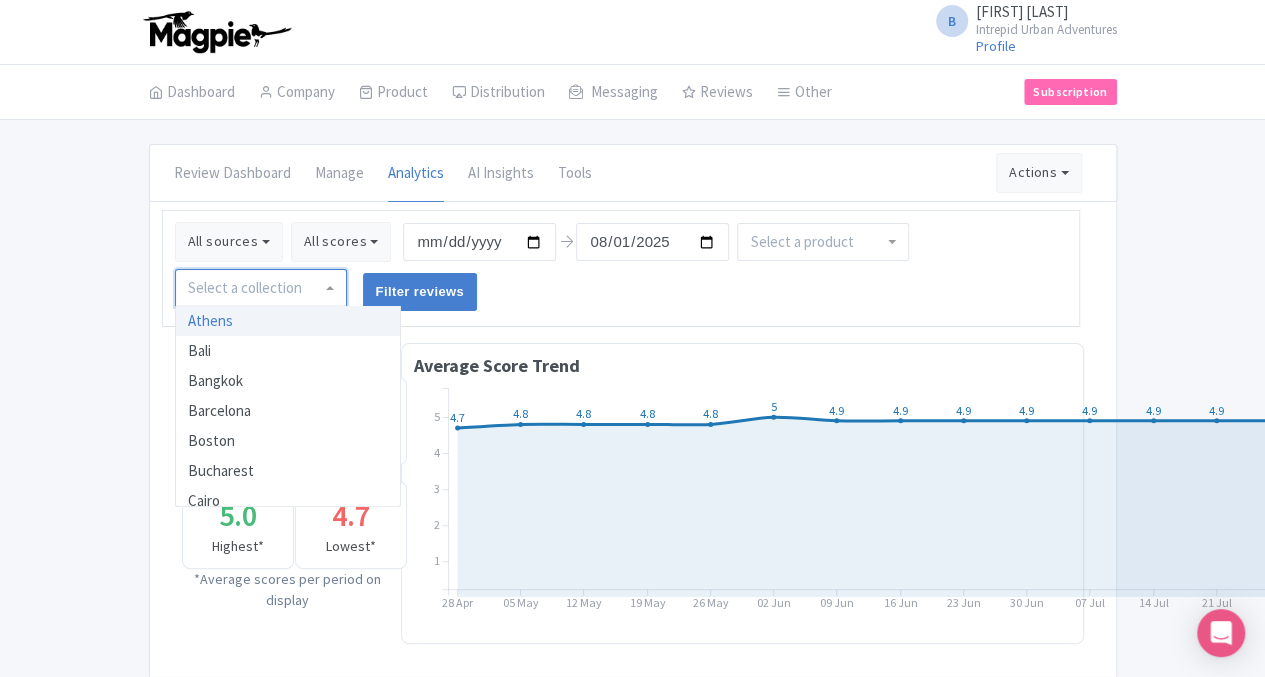 click at bounding box center [261, 288] 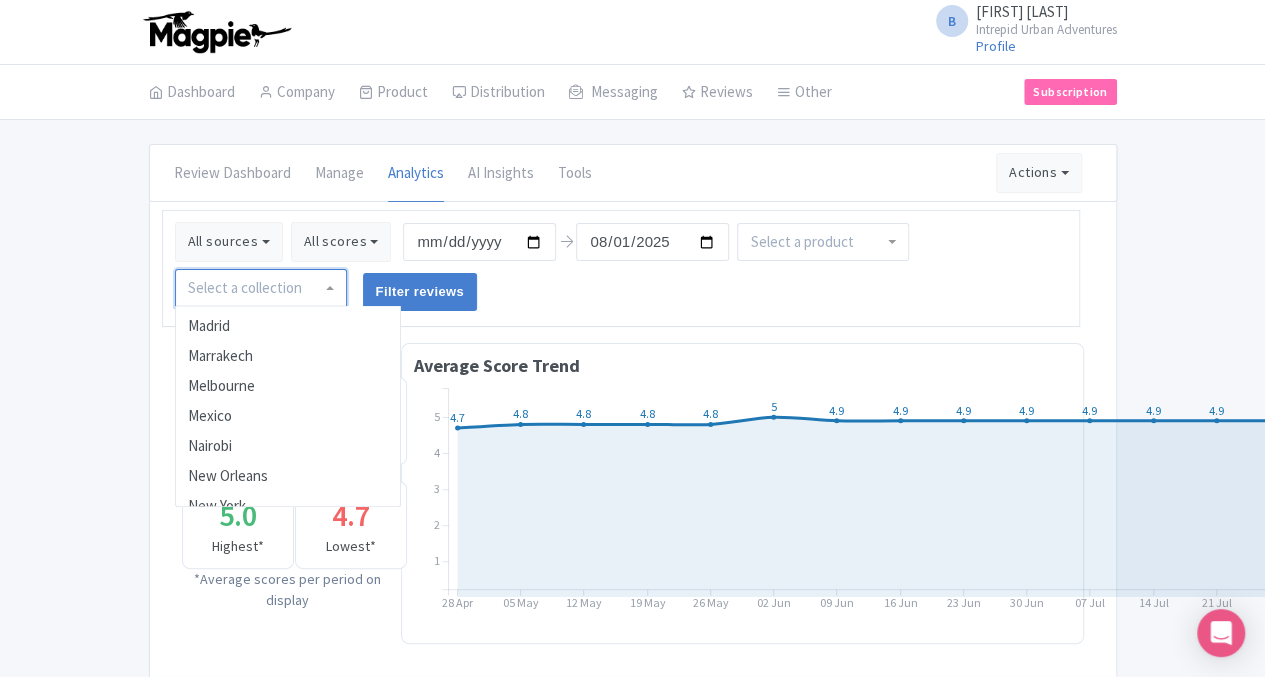 scroll, scrollTop: 771, scrollLeft: 0, axis: vertical 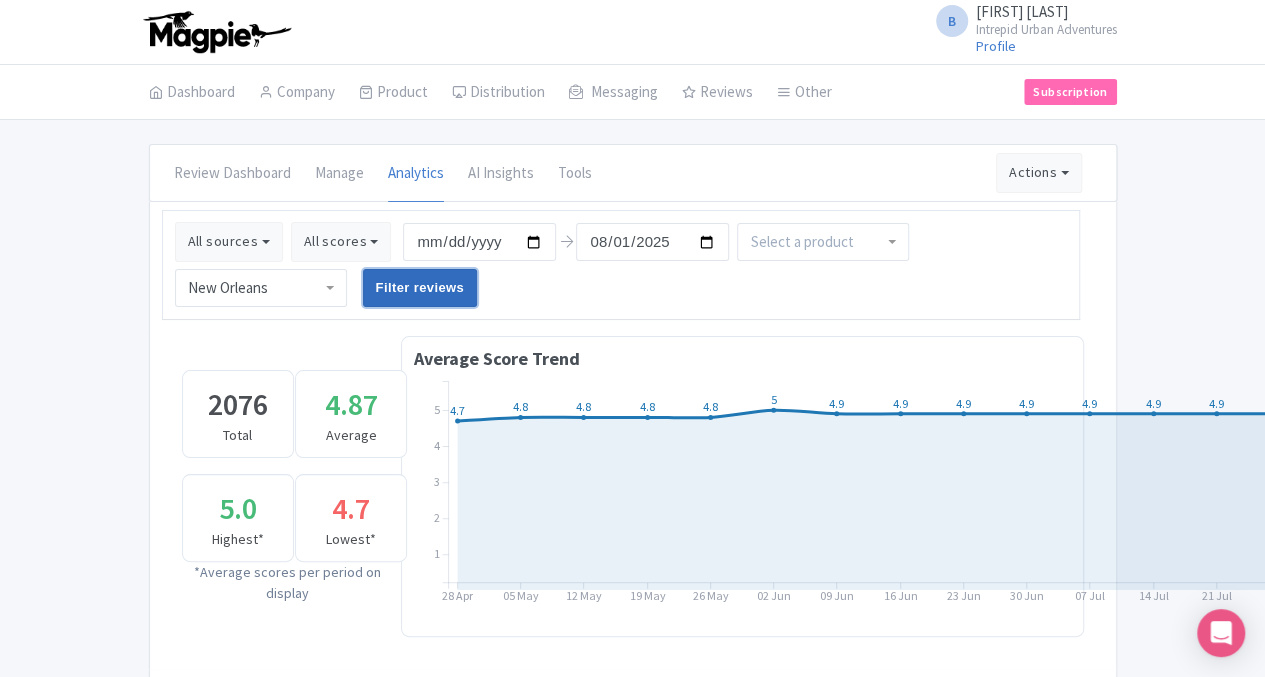 click on "Filter reviews" at bounding box center (420, 288) 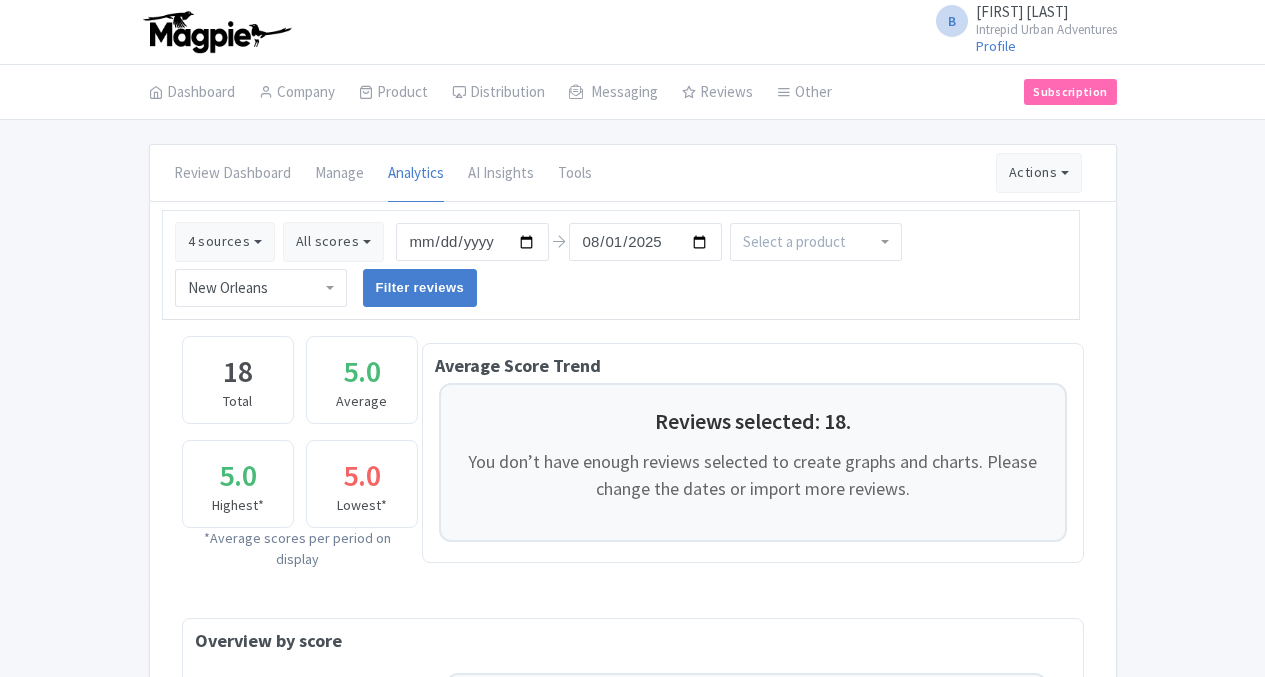 scroll, scrollTop: 0, scrollLeft: 0, axis: both 